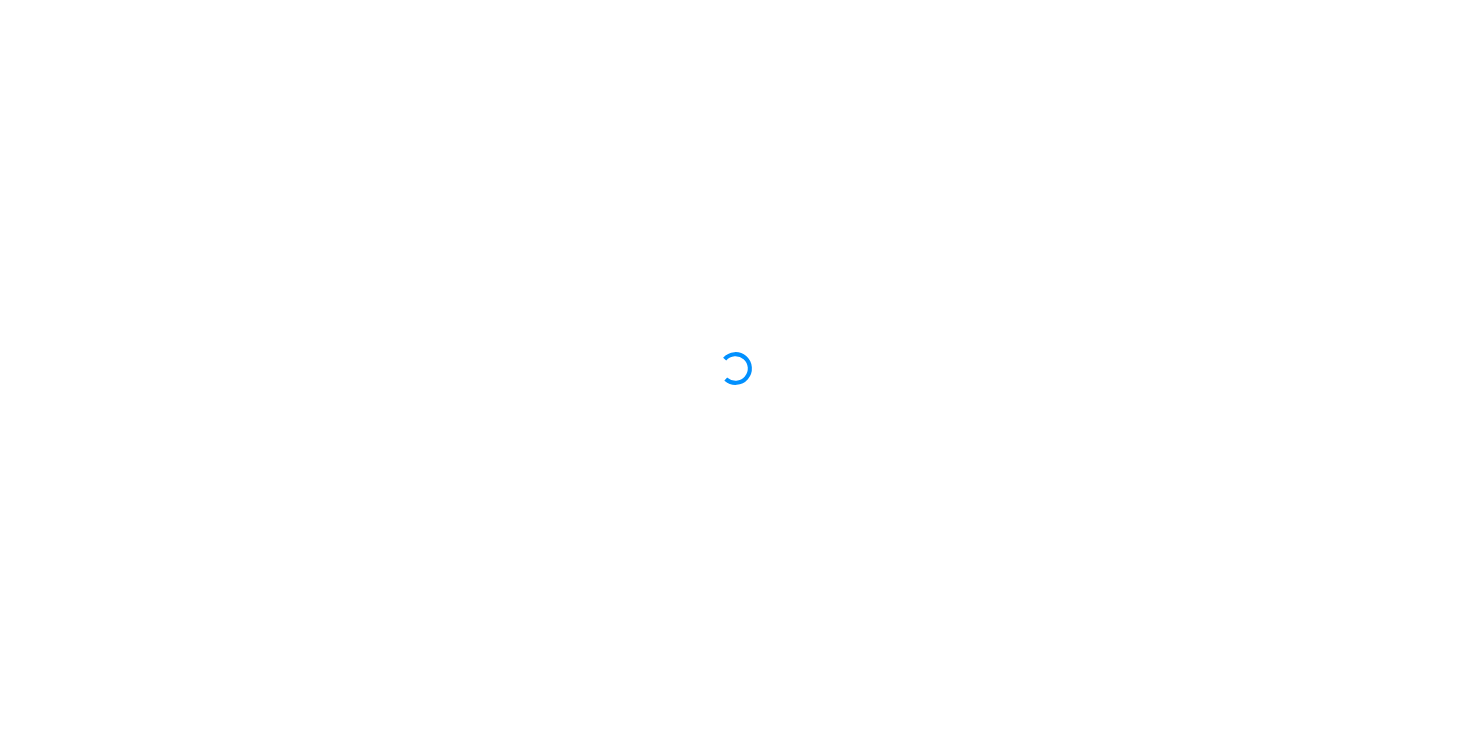 scroll, scrollTop: 0, scrollLeft: 0, axis: both 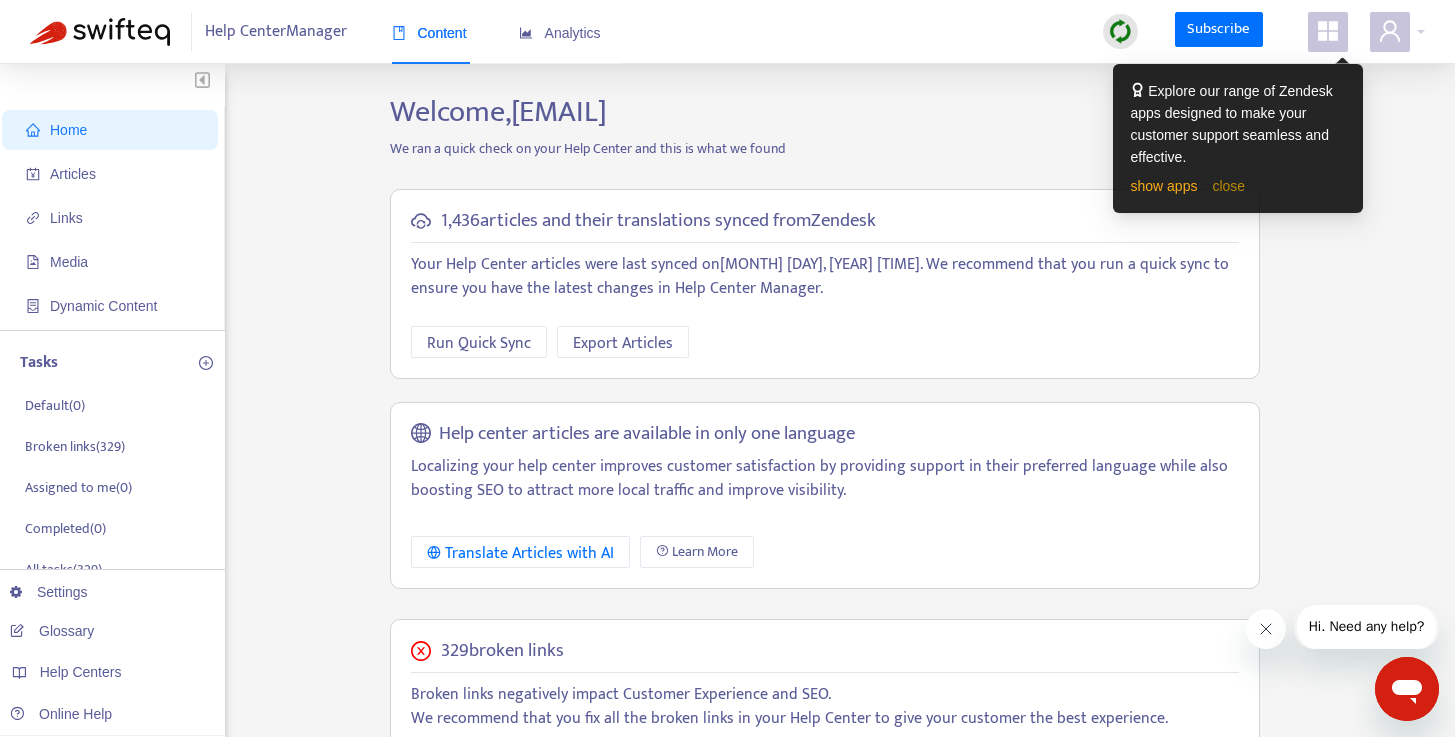 click on "close" at bounding box center (1228, 186) 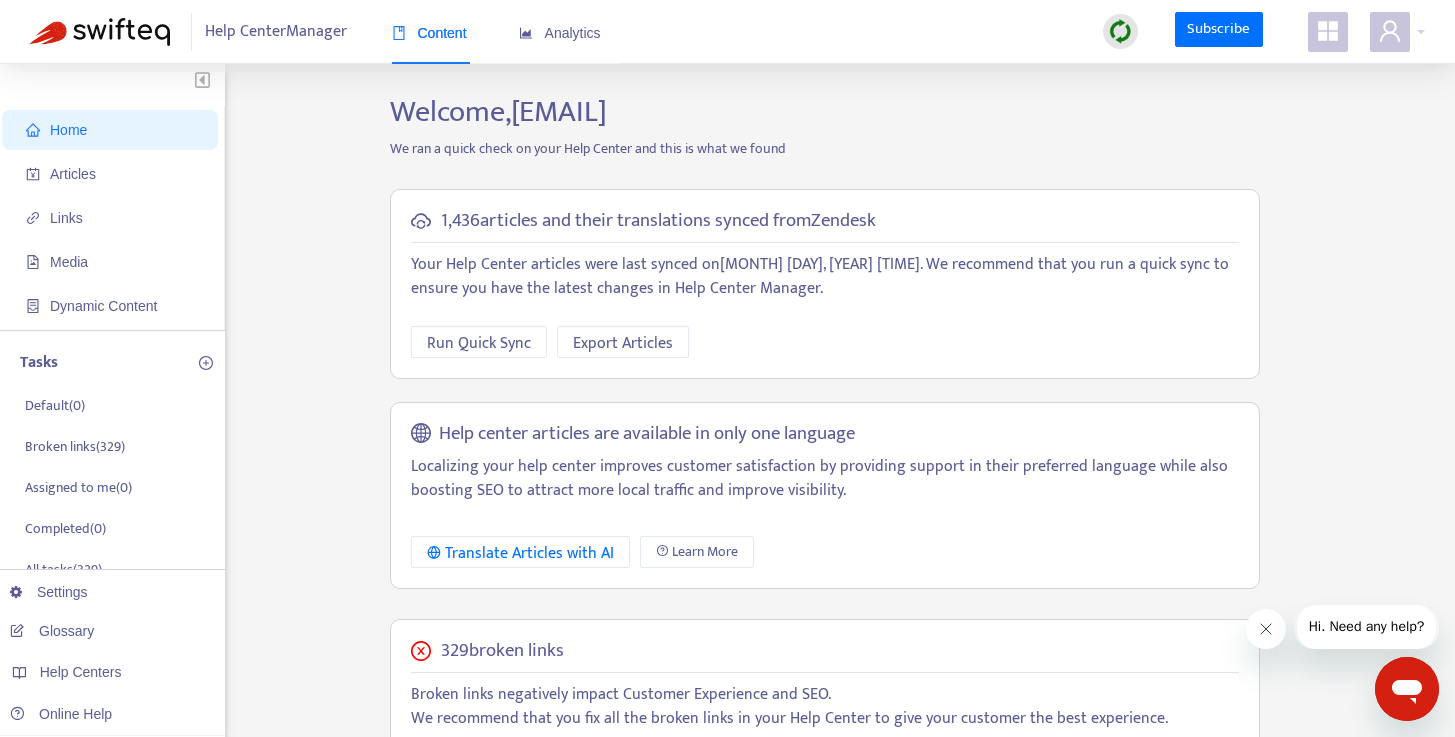 click 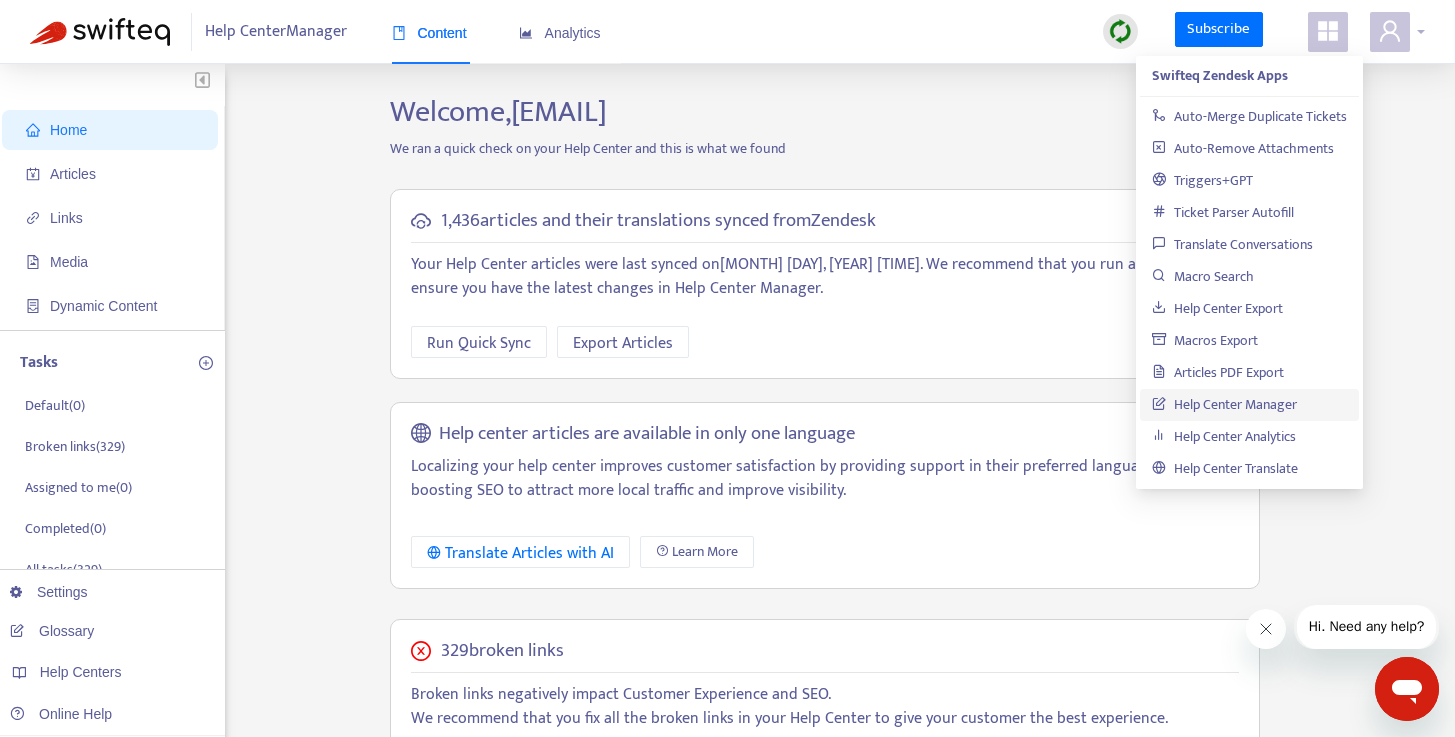 click 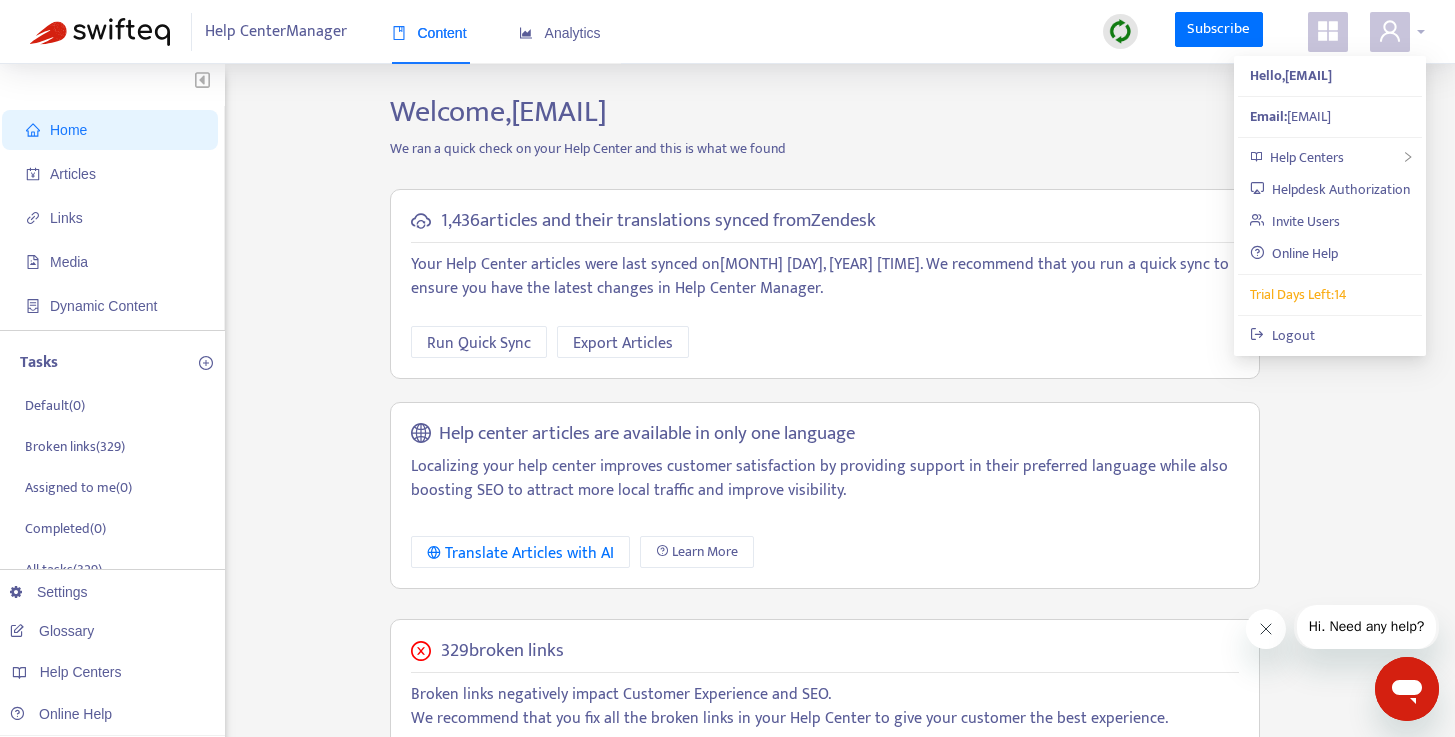 click 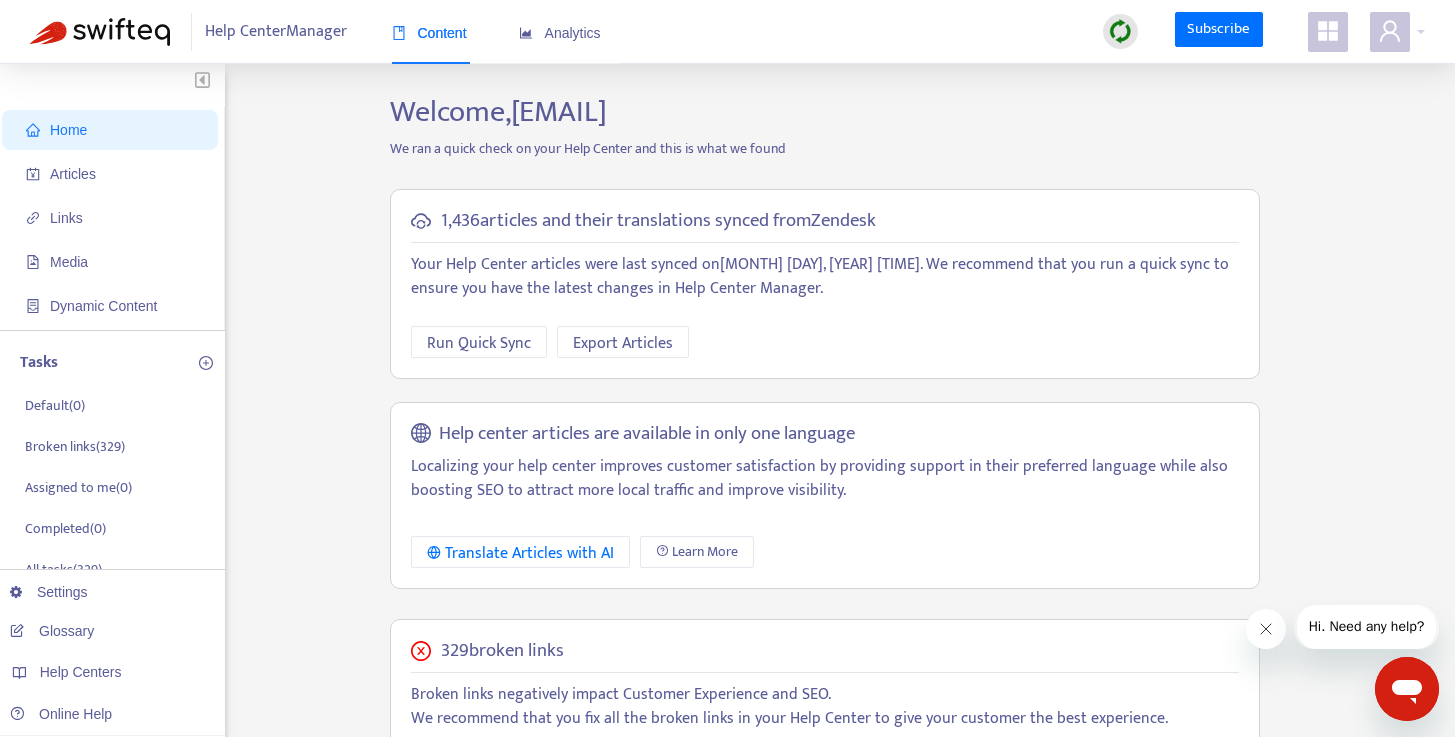 click on "Home" at bounding box center [114, 130] 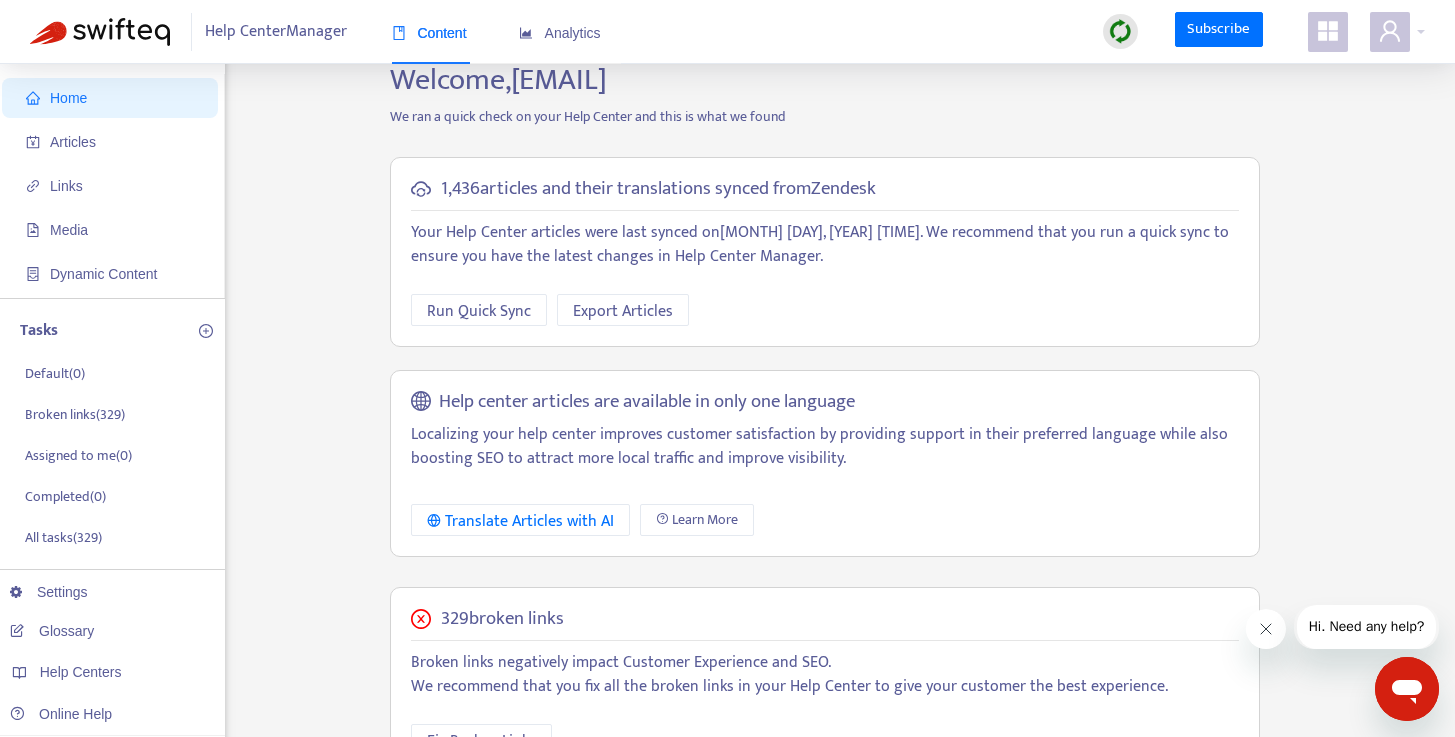 scroll, scrollTop: 0, scrollLeft: 0, axis: both 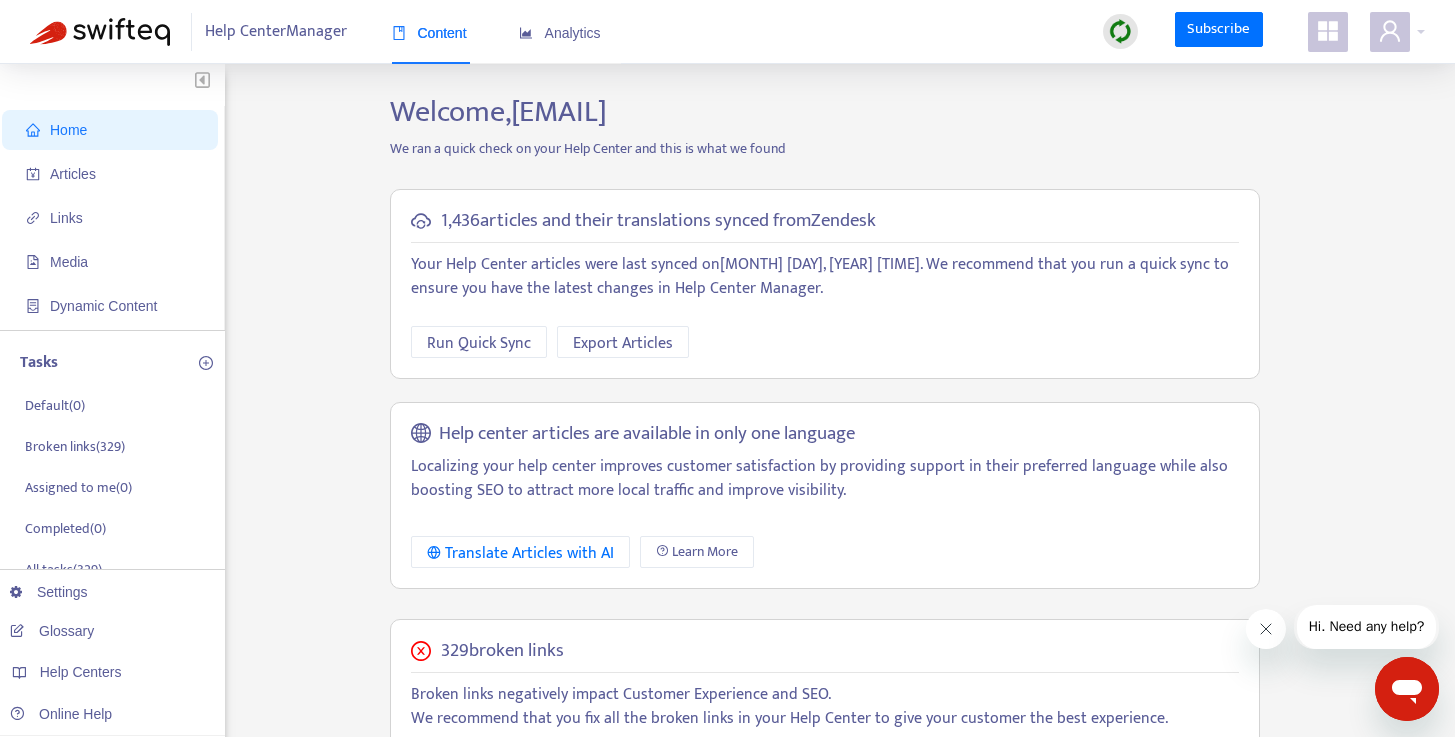 click on "1,436  articles and their translations synced from  Zendesk" at bounding box center [658, 221] 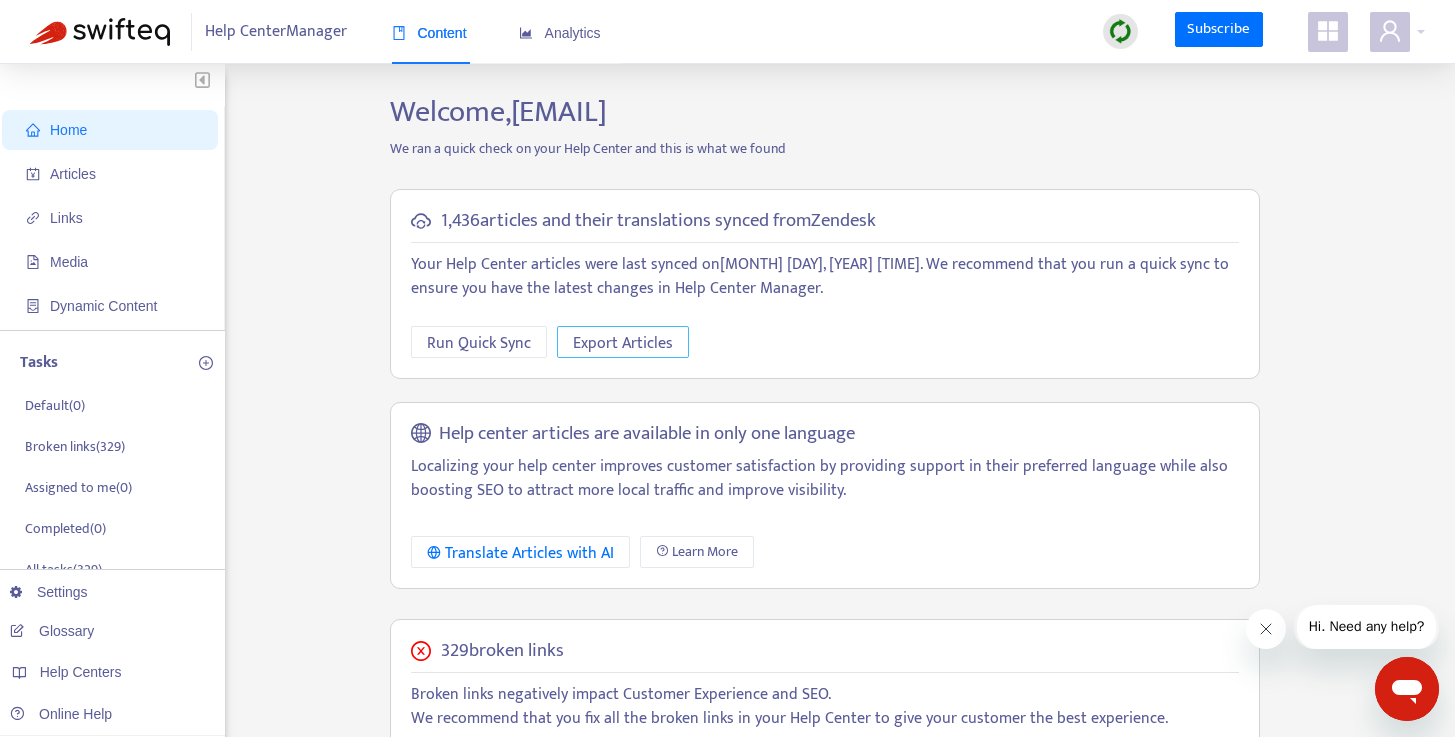 click on "Export Articles" at bounding box center (623, 343) 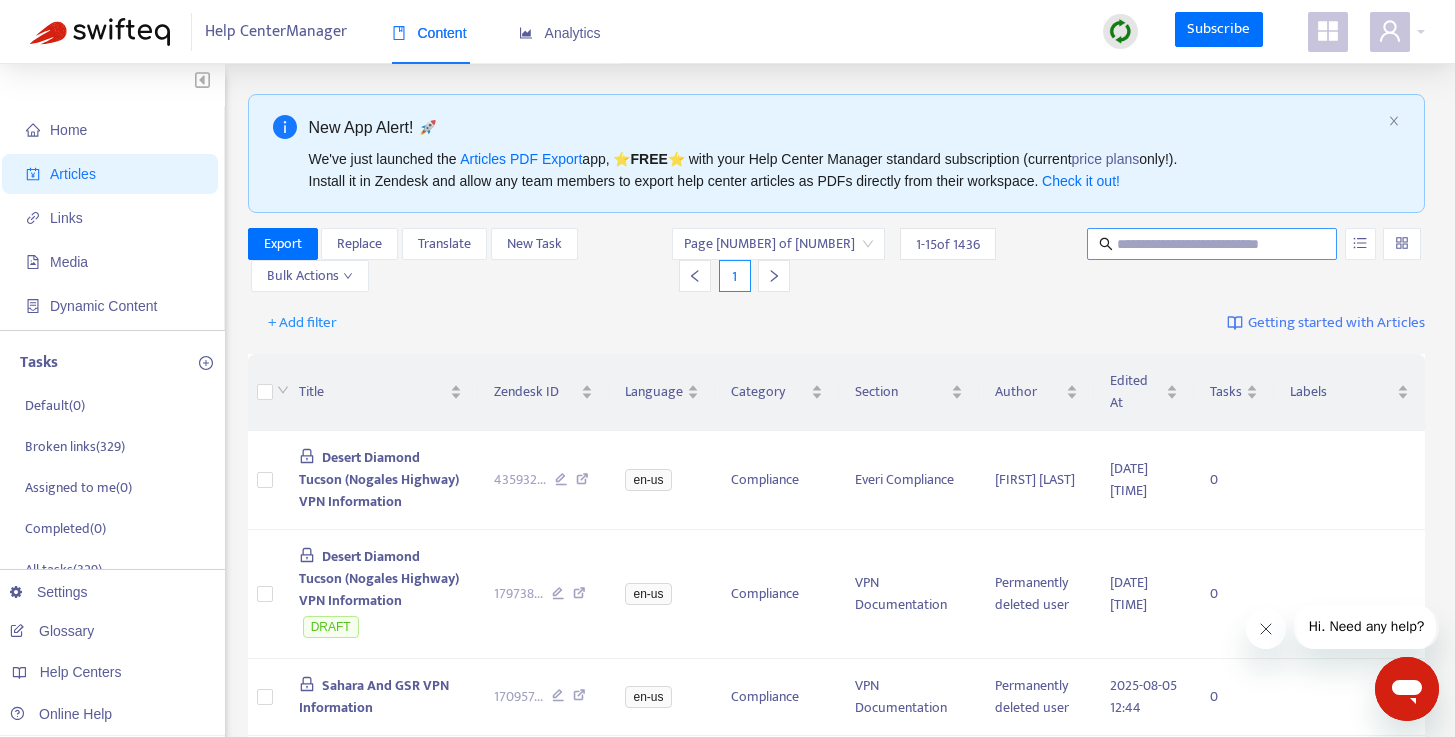 click at bounding box center [1213, 244] 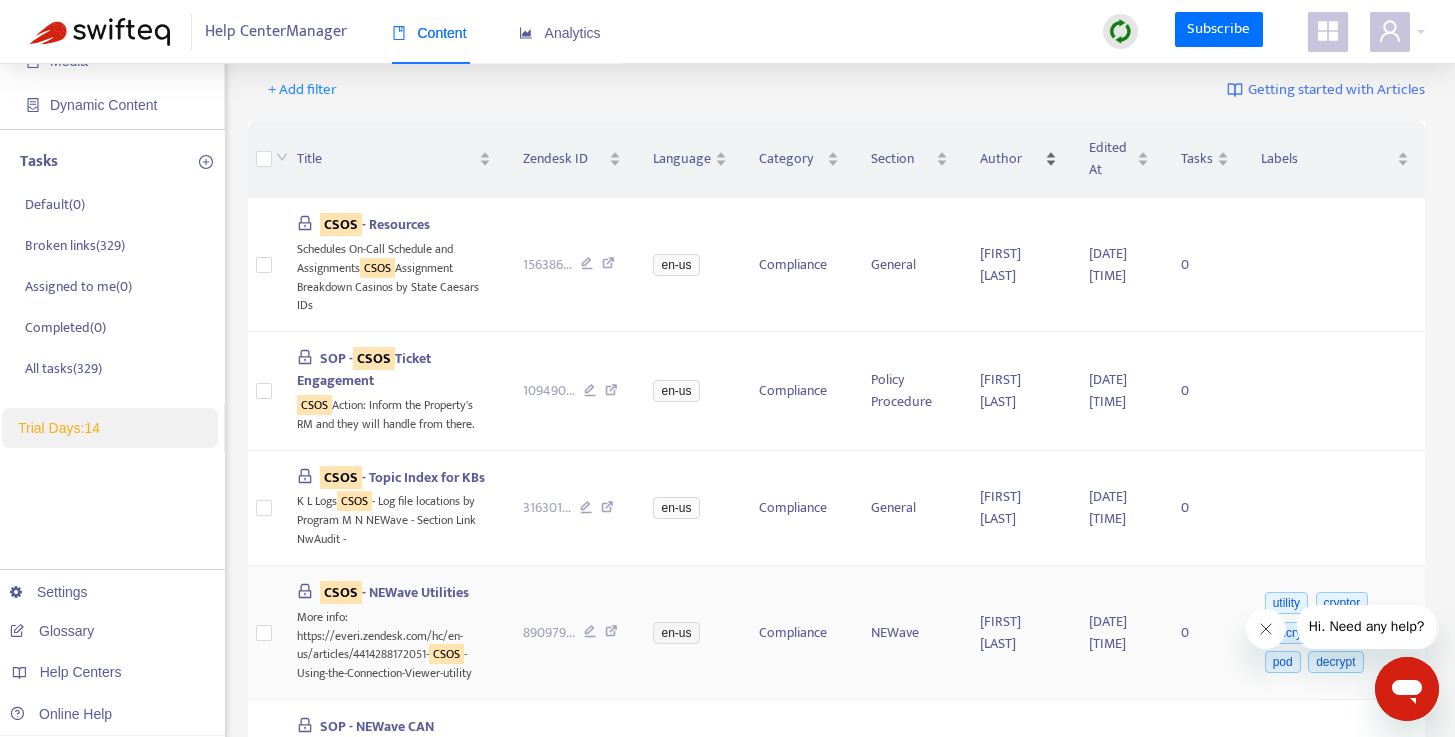 scroll, scrollTop: 0, scrollLeft: 0, axis: both 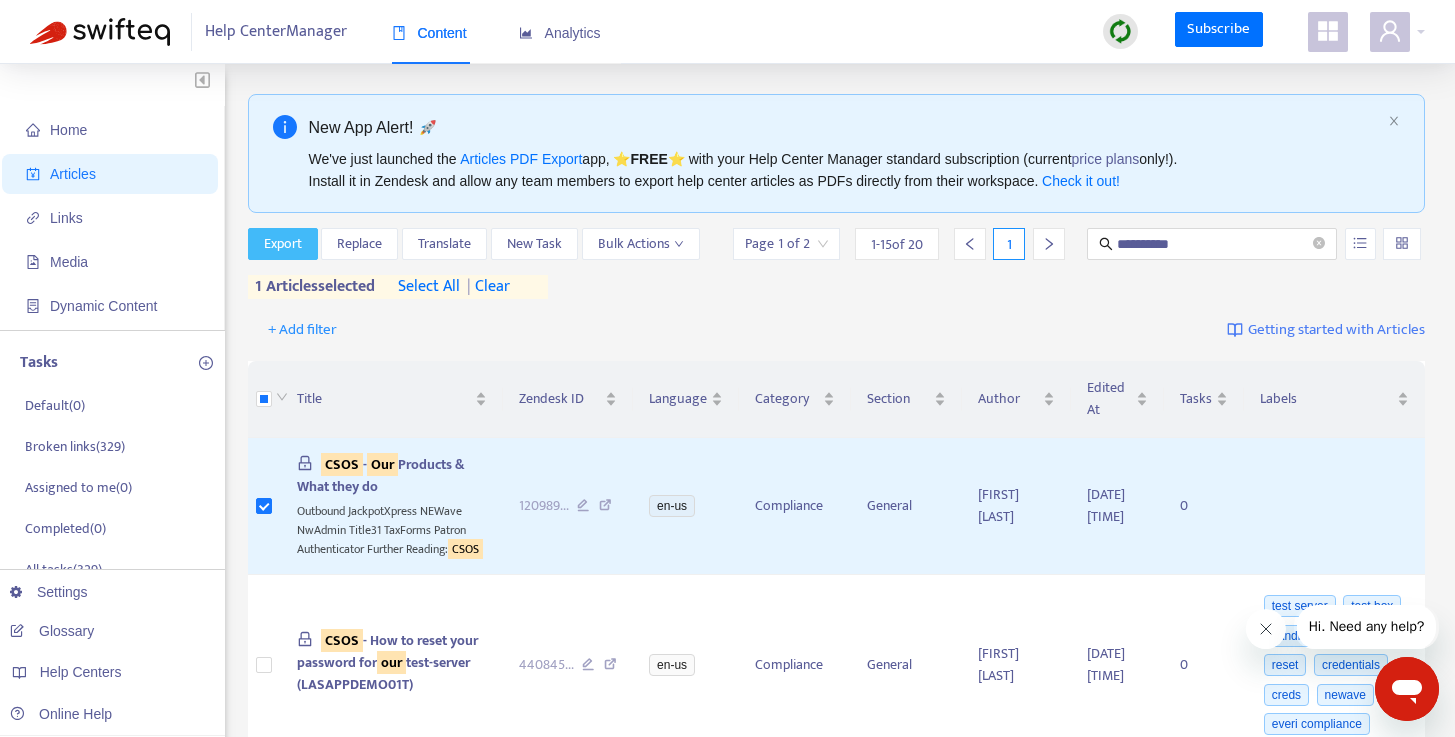 click on "Export" at bounding box center [283, 244] 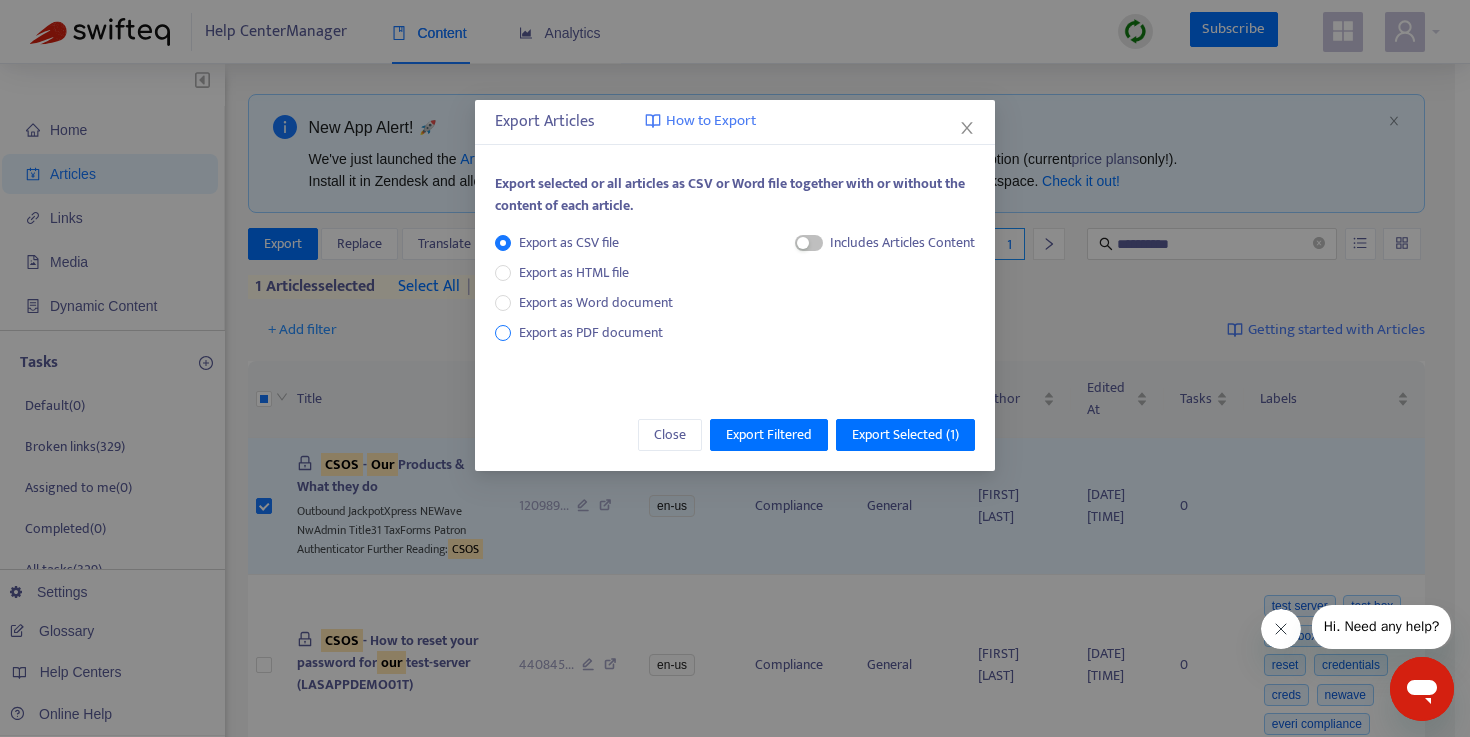 click on "Export as PDF document" at bounding box center [591, 332] 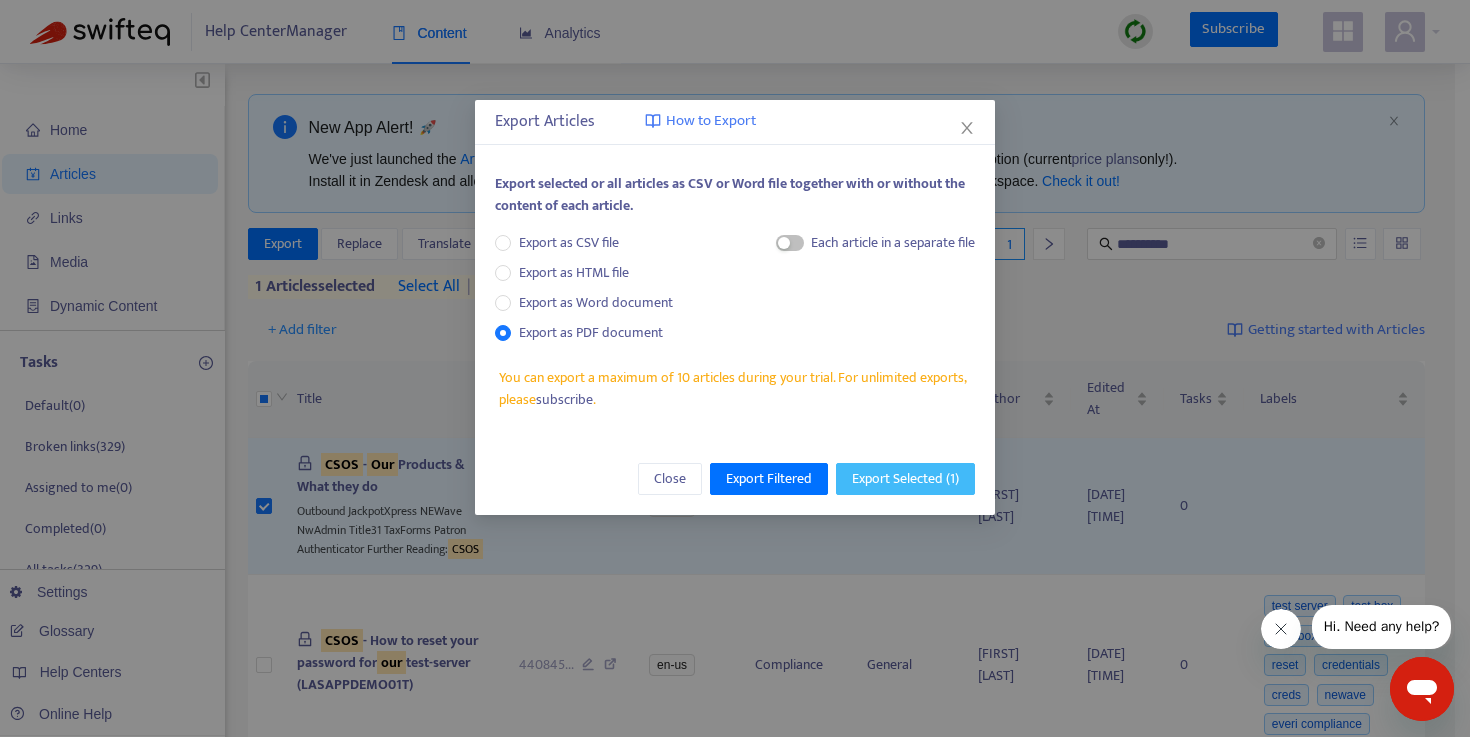 click on "Export Selected ( 1 )" at bounding box center (905, 479) 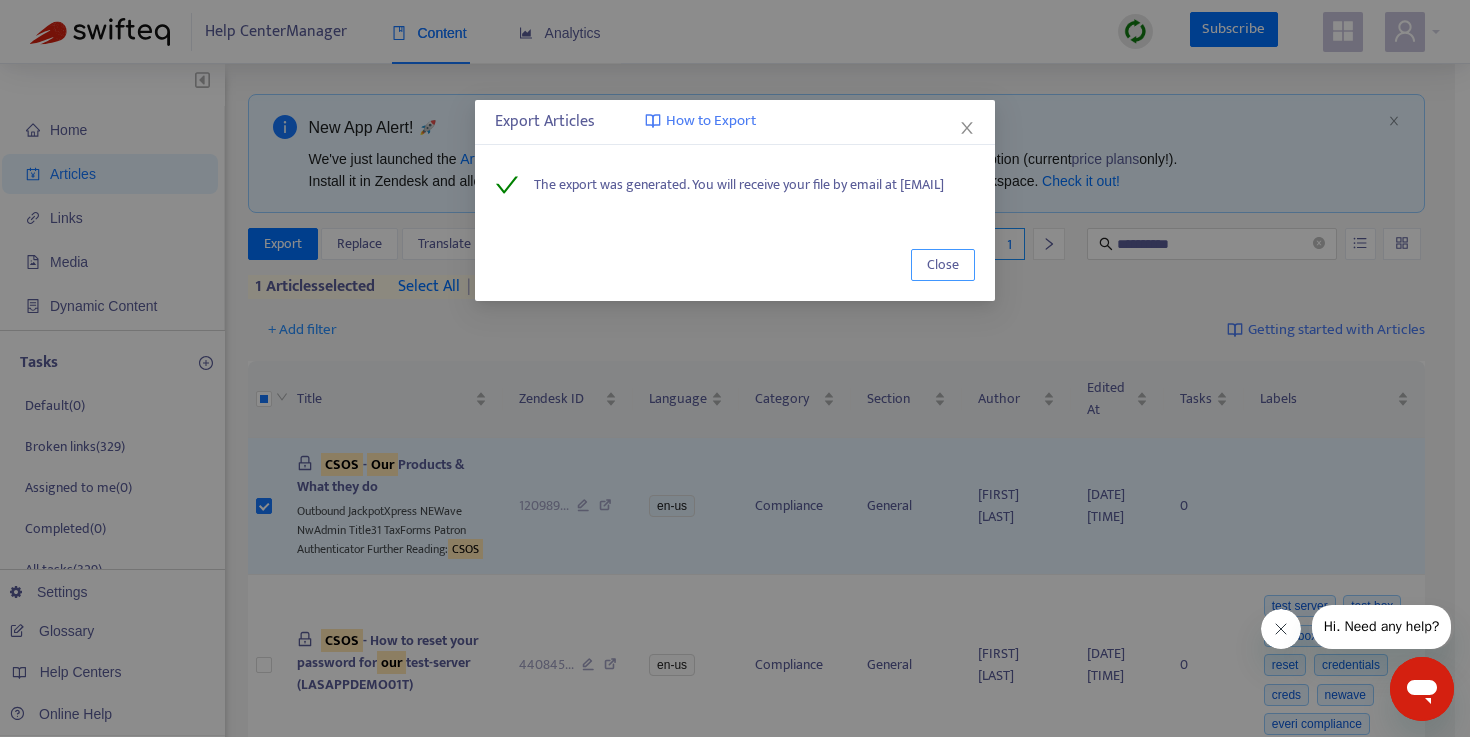 click on "Close" at bounding box center (943, 265) 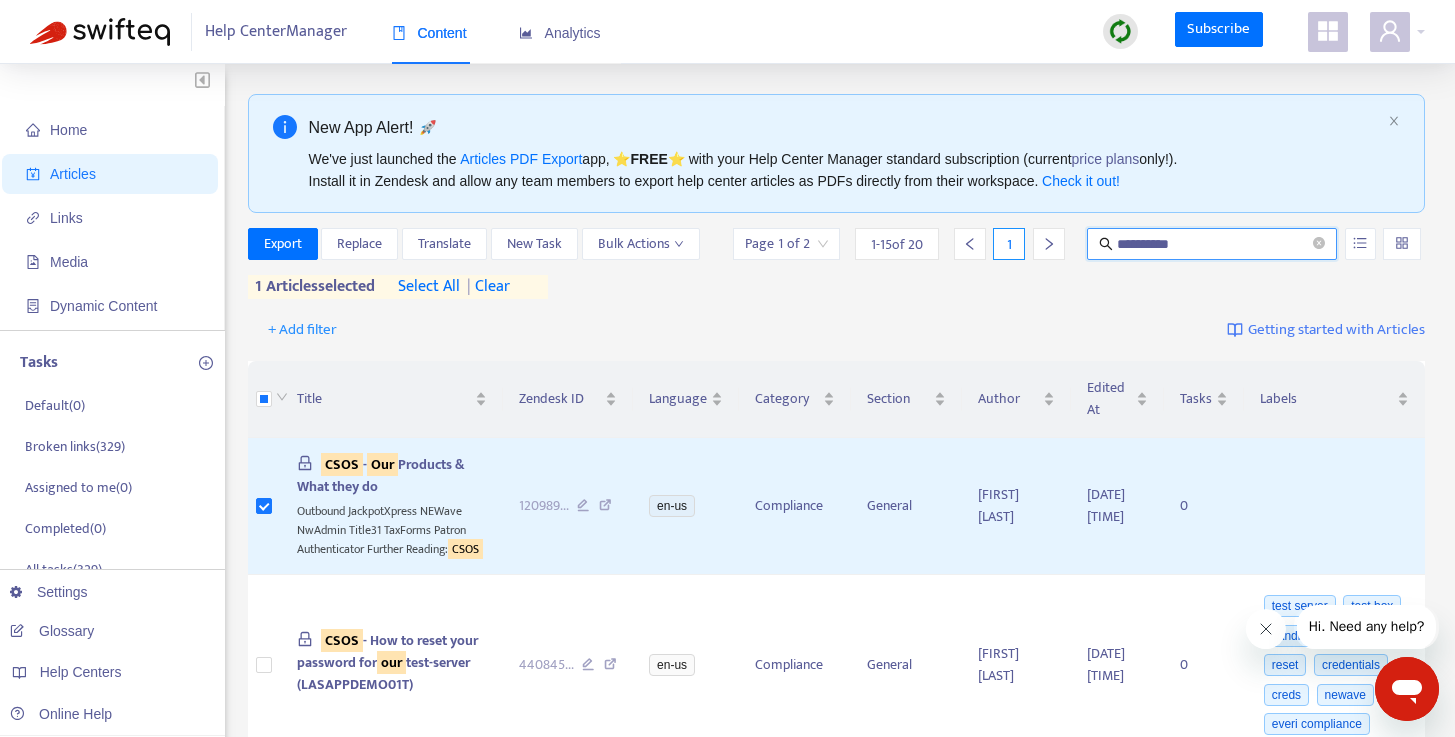 drag, startPoint x: 1211, startPoint y: 247, endPoint x: 1097, endPoint y: 244, distance: 114.03947 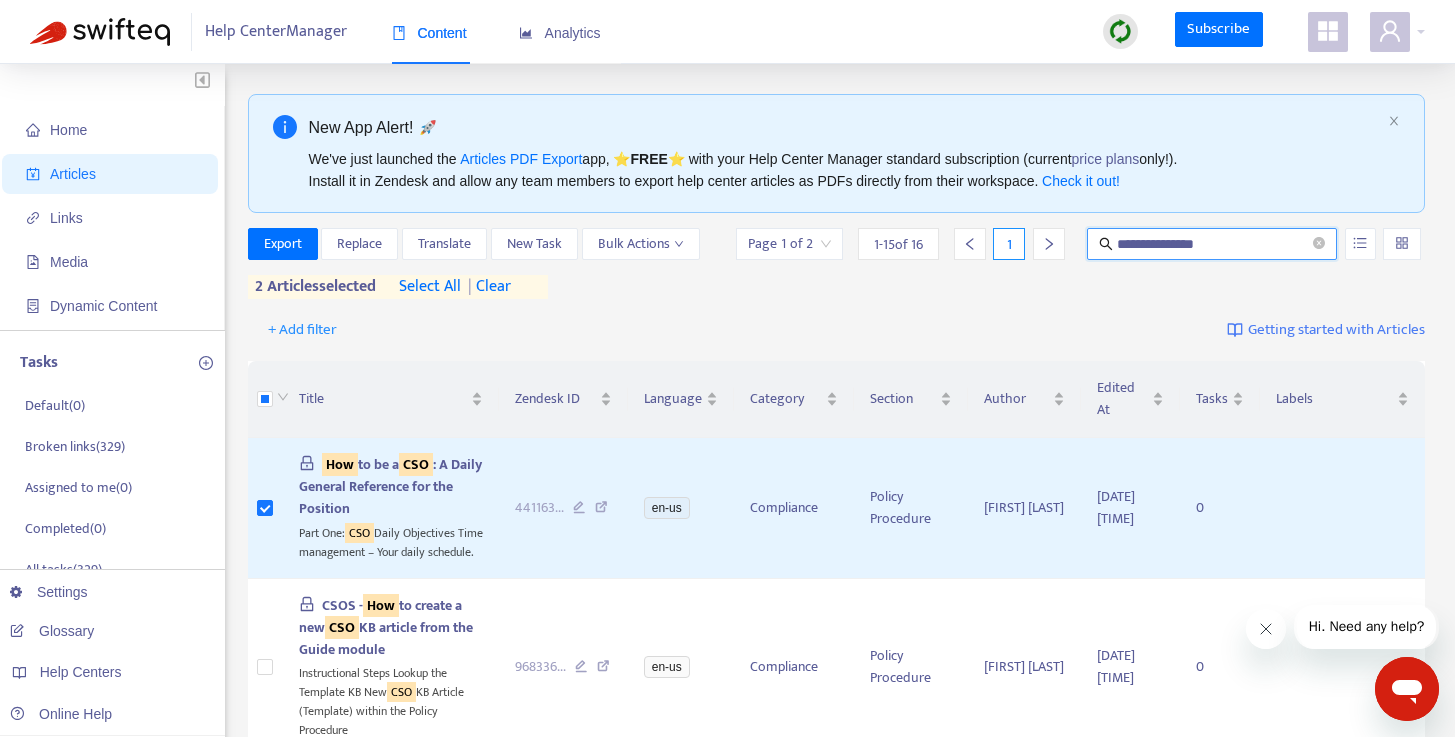 drag, startPoint x: 1240, startPoint y: 245, endPoint x: 1119, endPoint y: 238, distance: 121.20231 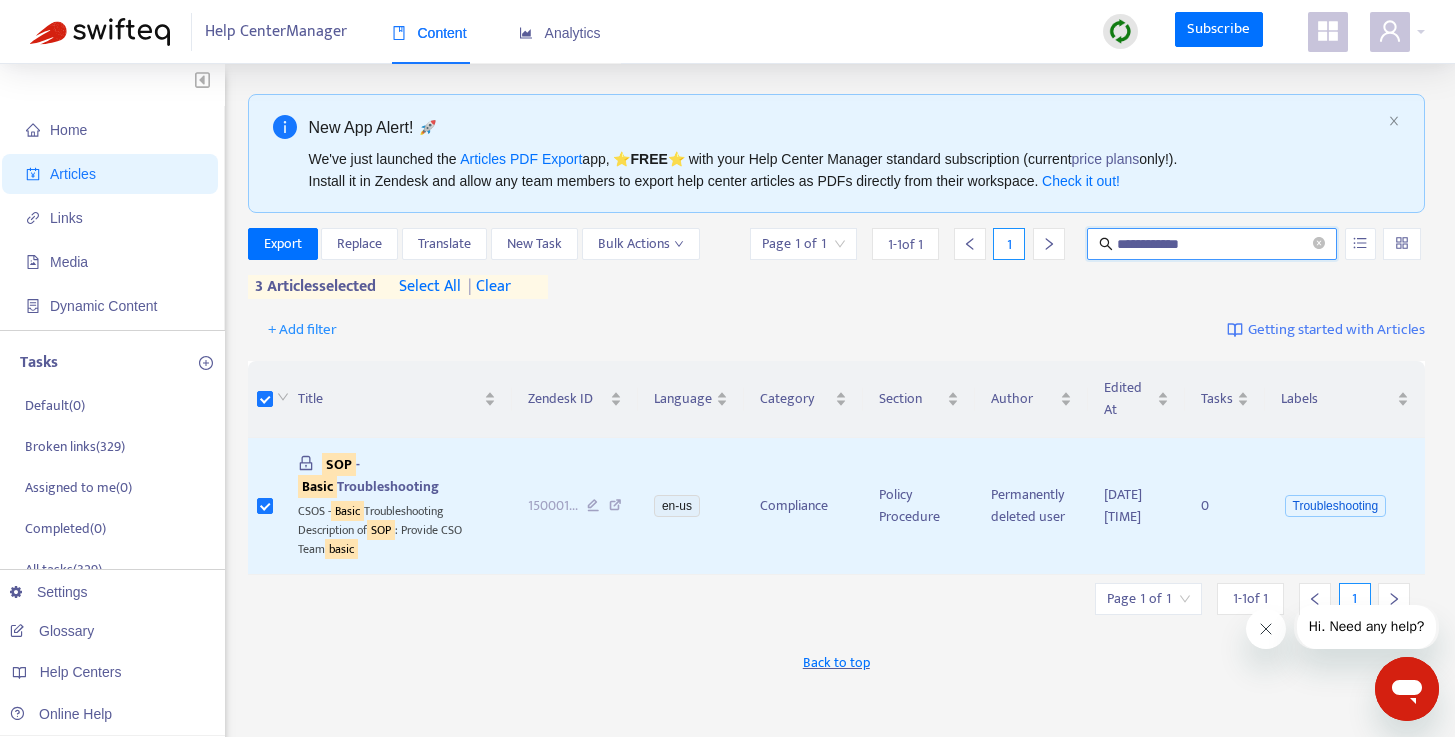 drag, startPoint x: 1221, startPoint y: 243, endPoint x: 1108, endPoint y: 241, distance: 113.0177 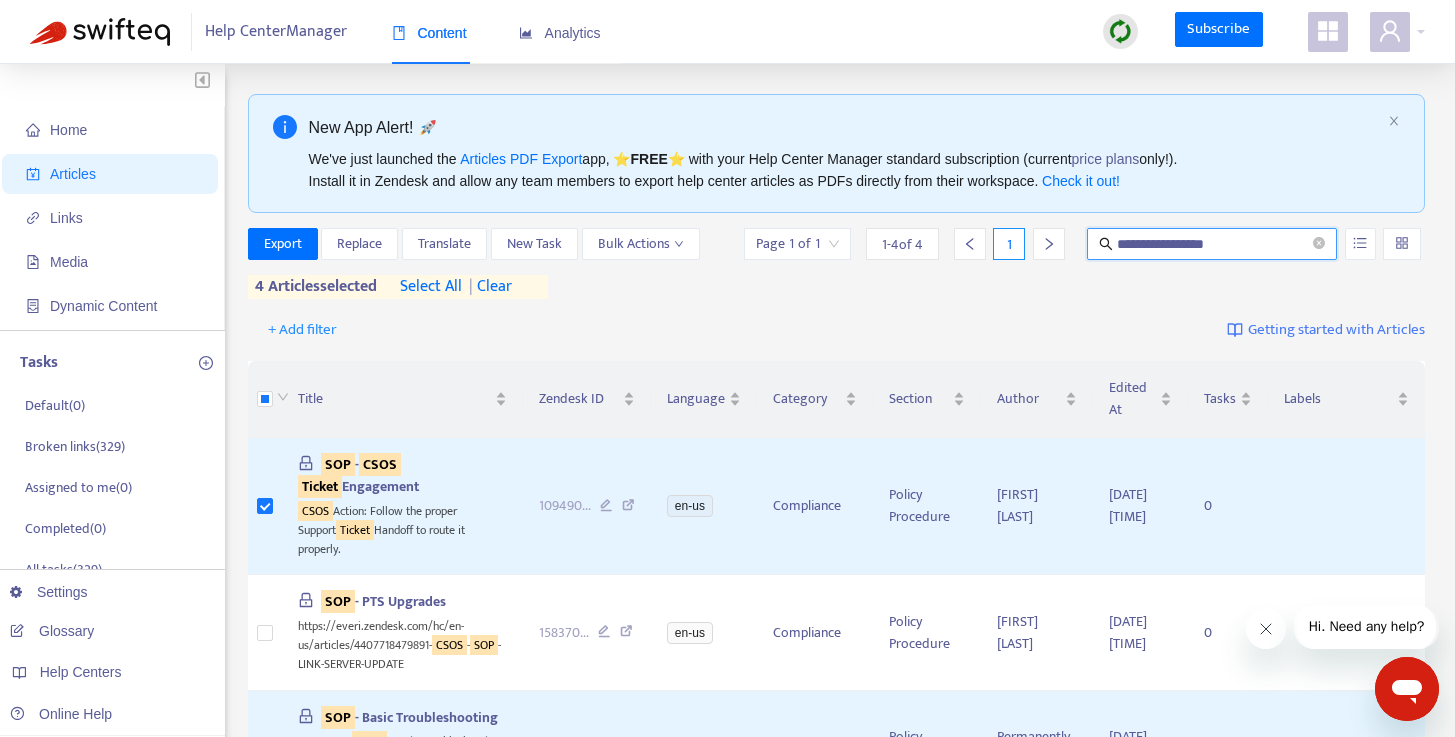 drag, startPoint x: 1234, startPoint y: 245, endPoint x: 1103, endPoint y: 236, distance: 131.30879 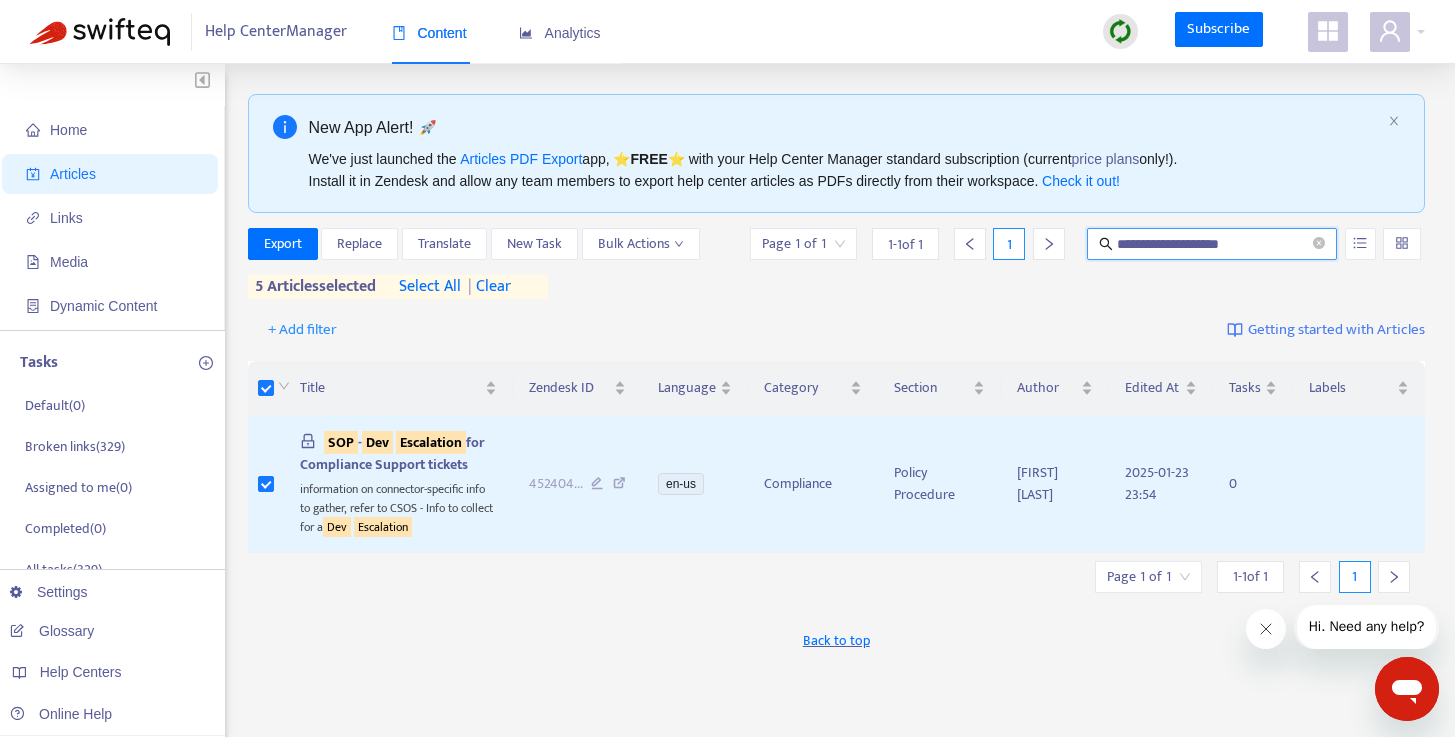 drag, startPoint x: 1259, startPoint y: 244, endPoint x: 1098, endPoint y: 243, distance: 161.00311 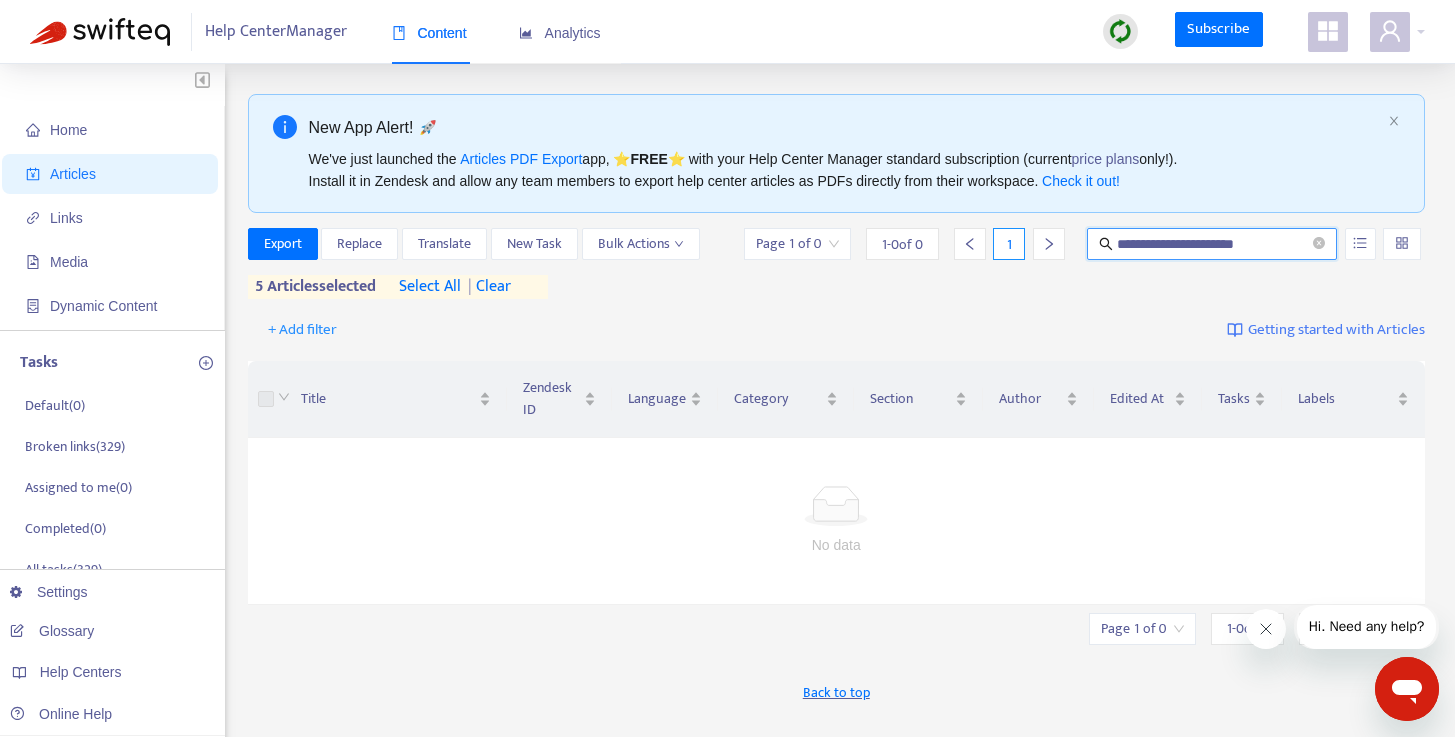 click on "**********" at bounding box center (1213, 244) 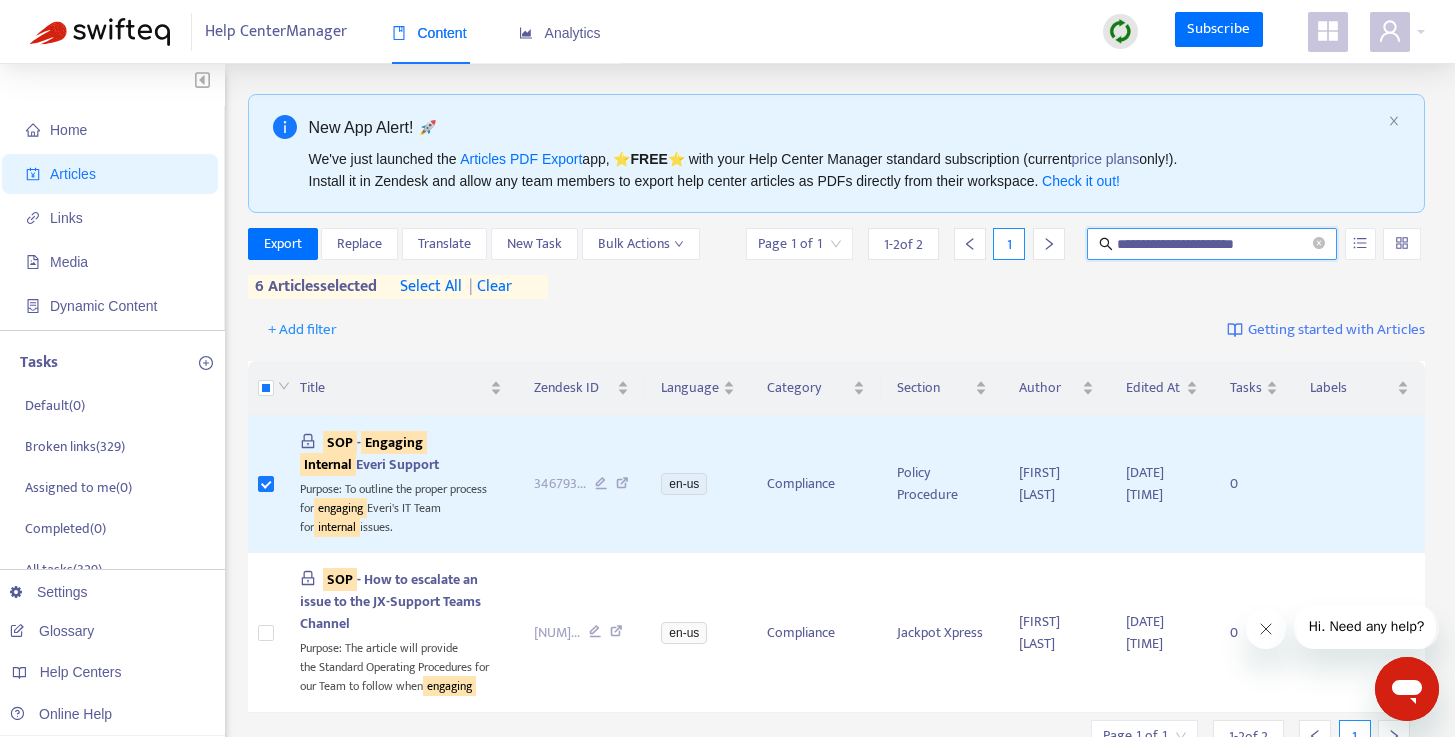 drag, startPoint x: 1293, startPoint y: 242, endPoint x: 1126, endPoint y: 231, distance: 167.36188 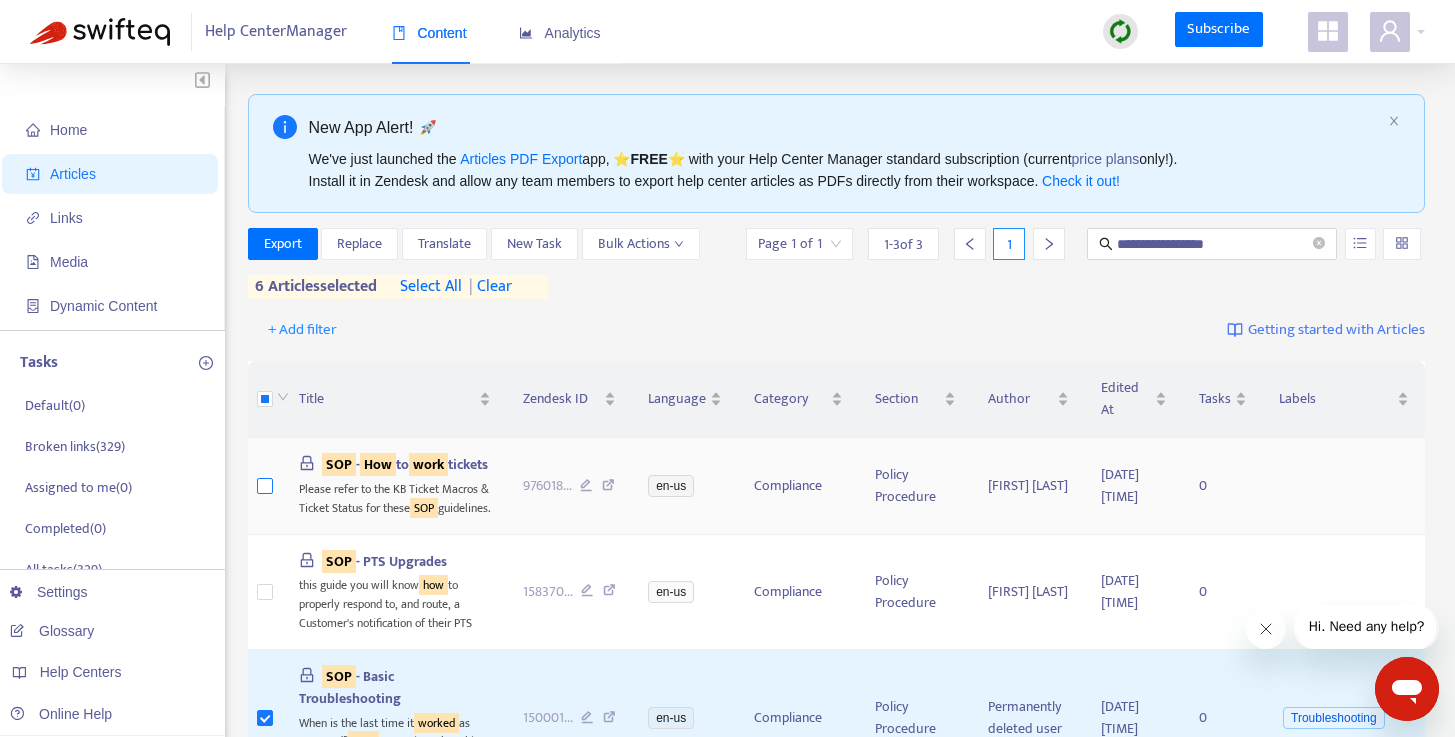click at bounding box center (265, 486) 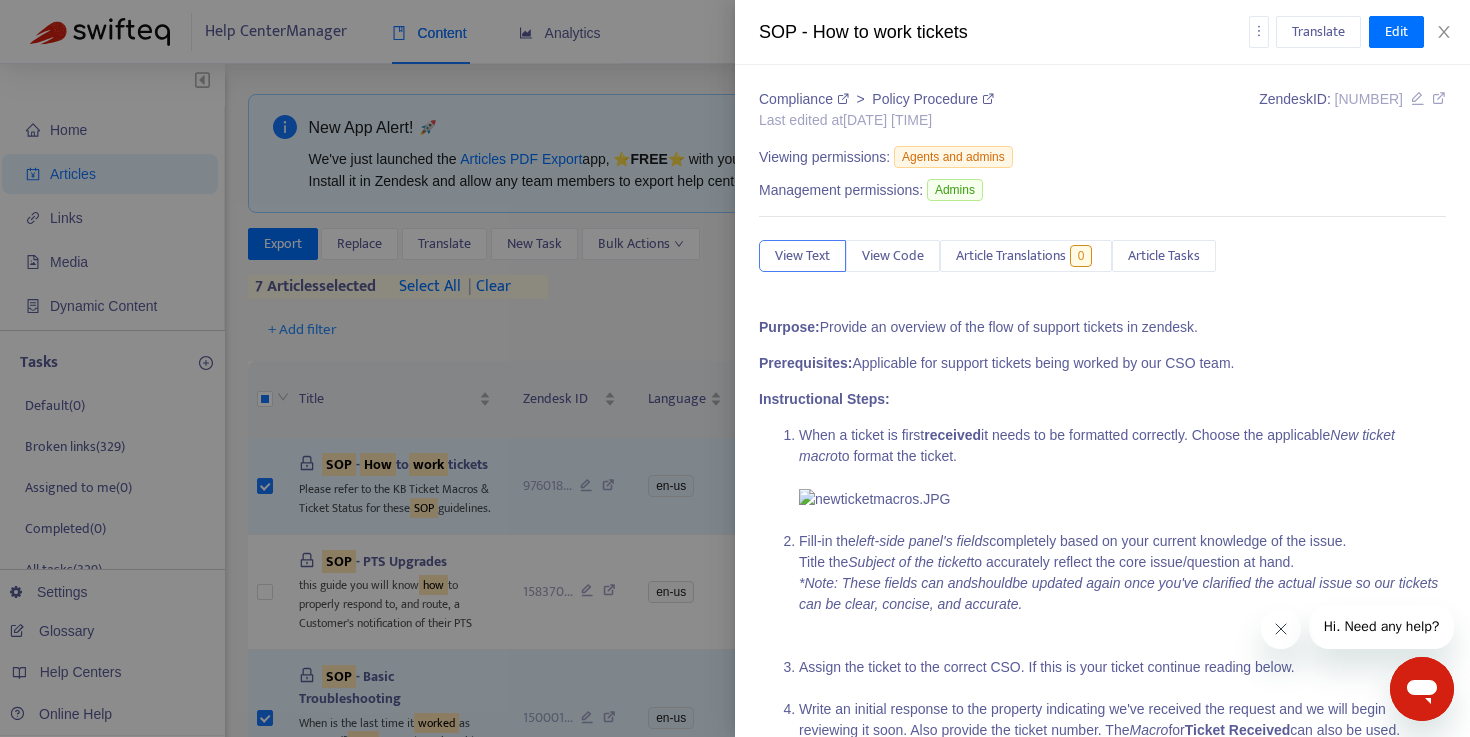 click at bounding box center [735, 368] 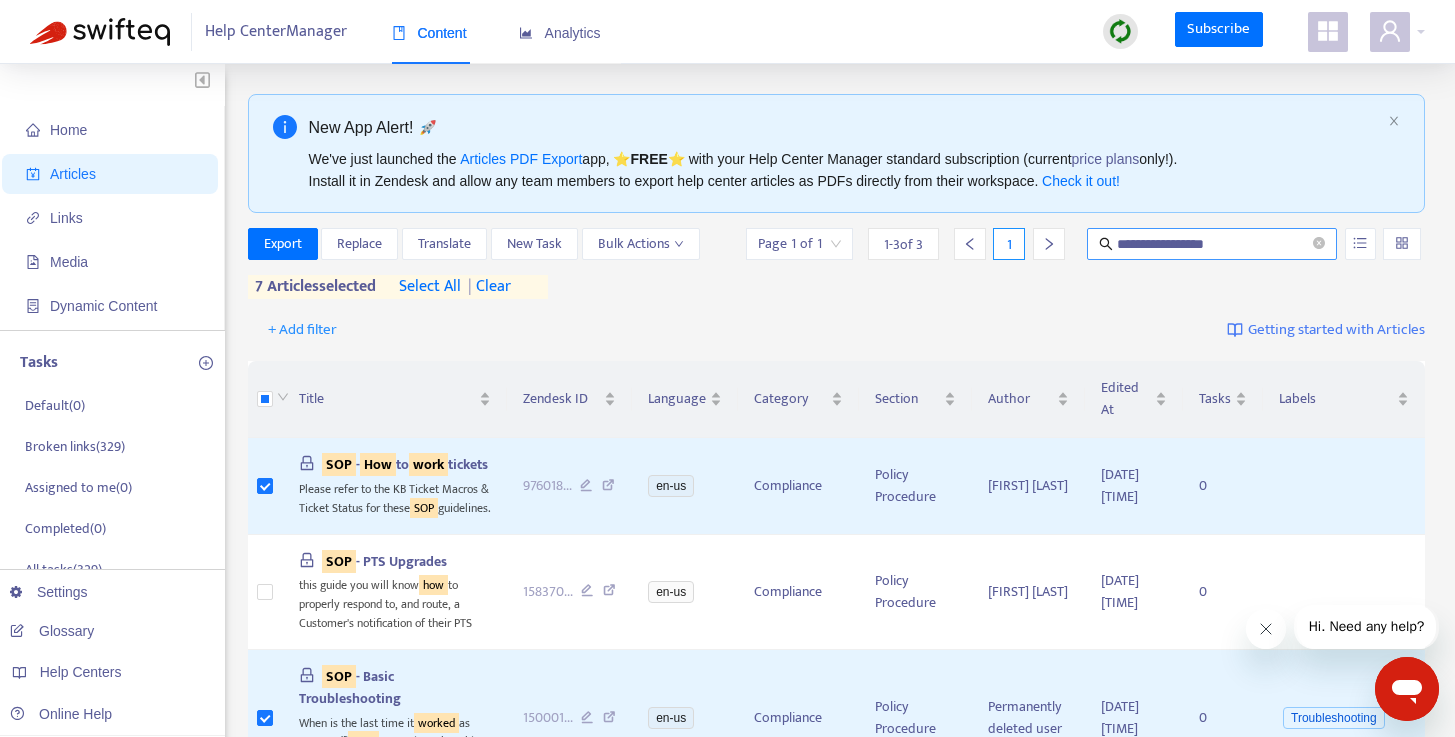 click on "**********" at bounding box center (1213, 244) 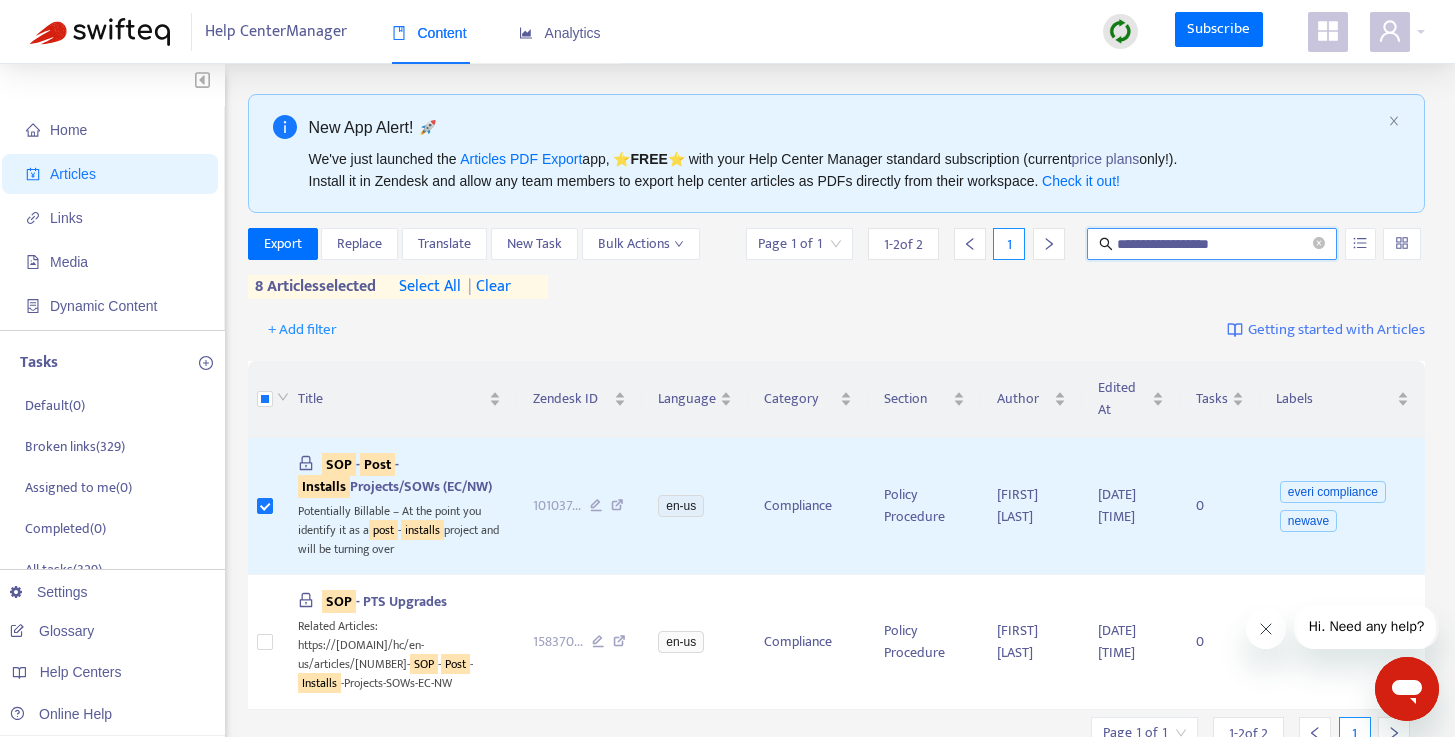 click on "**********" at bounding box center [1213, 244] 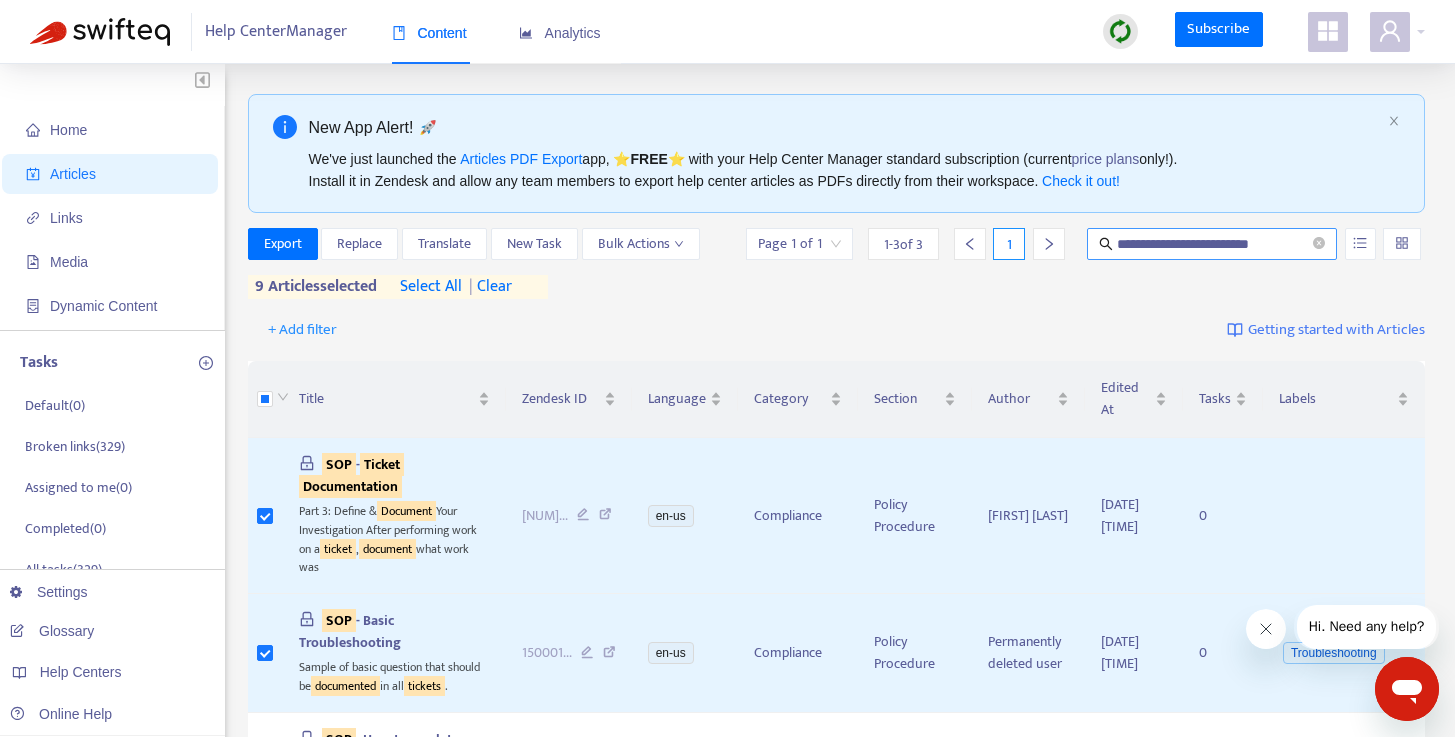 click on "**********" at bounding box center [1213, 244] 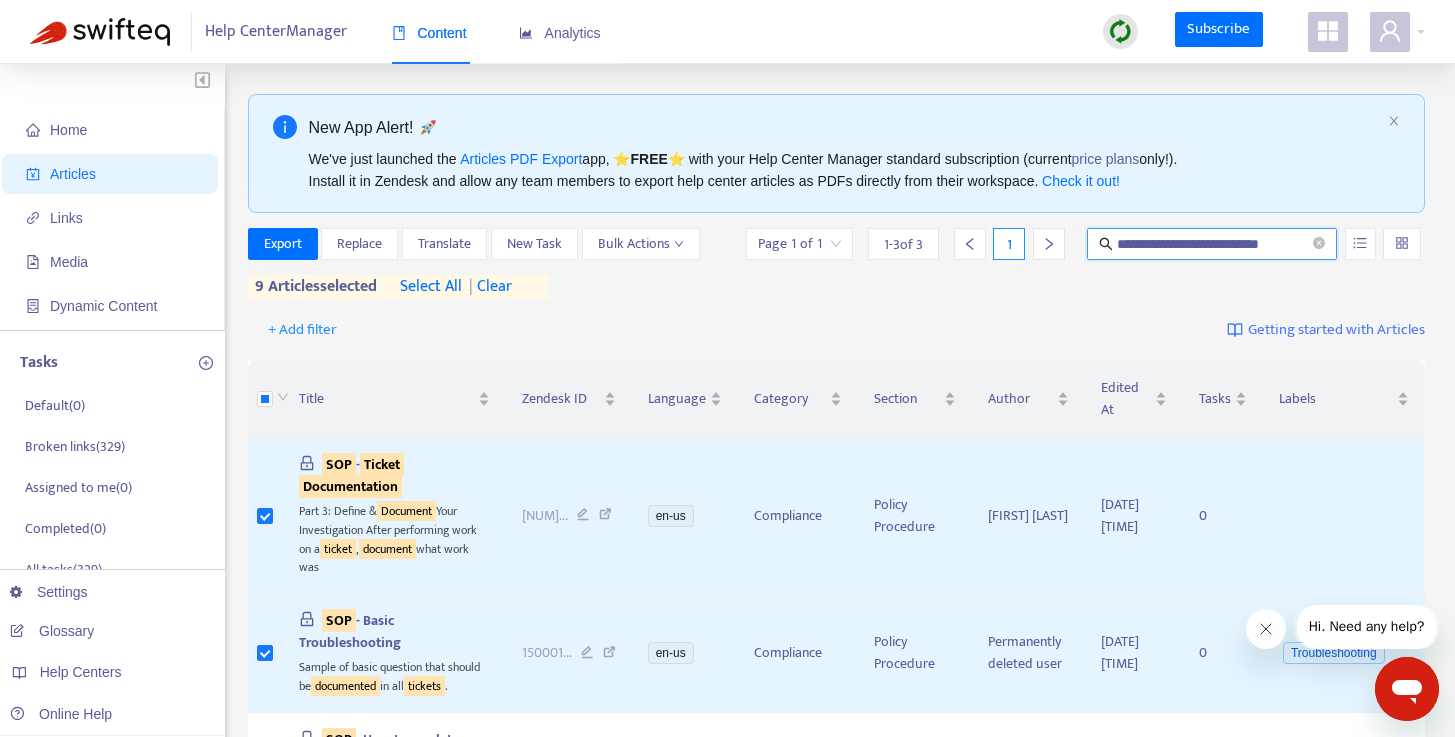 type on "**********" 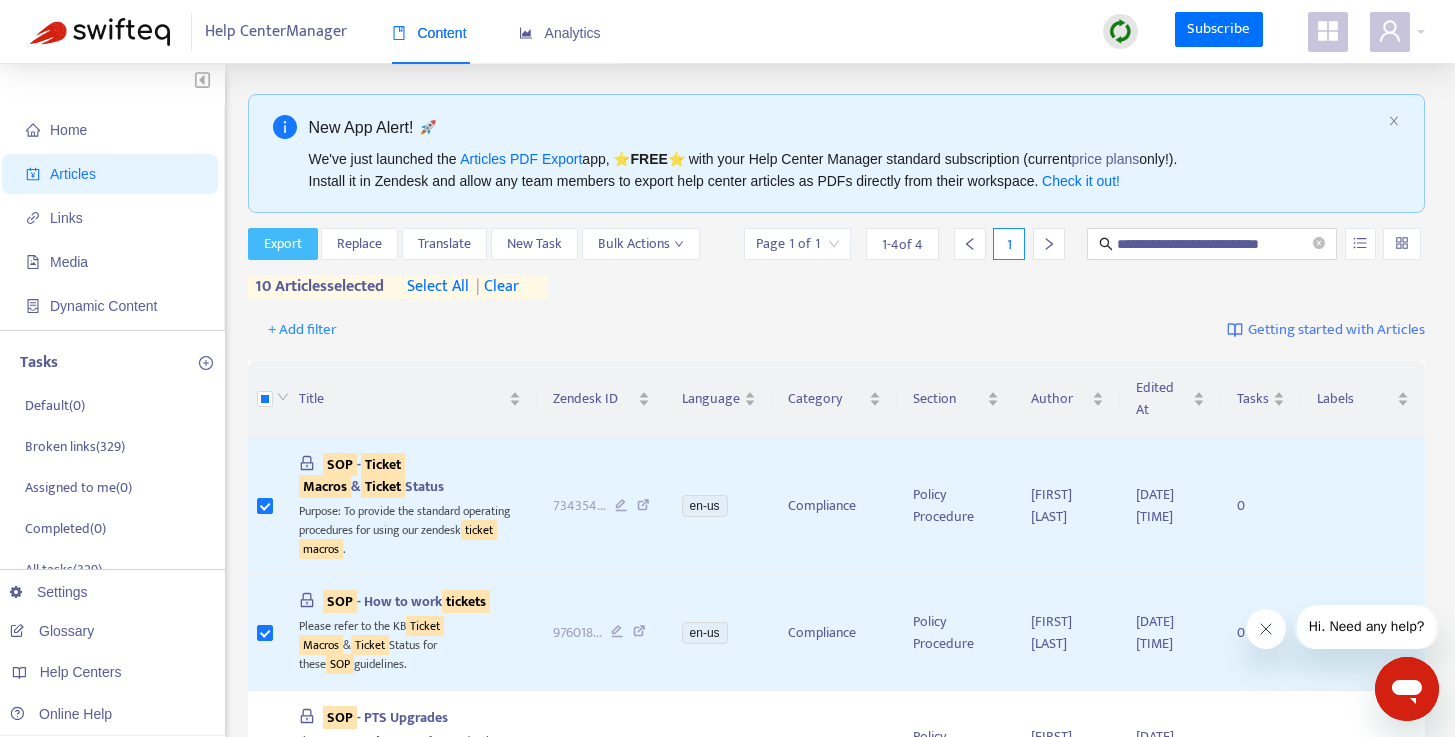 click on "Export" at bounding box center [283, 244] 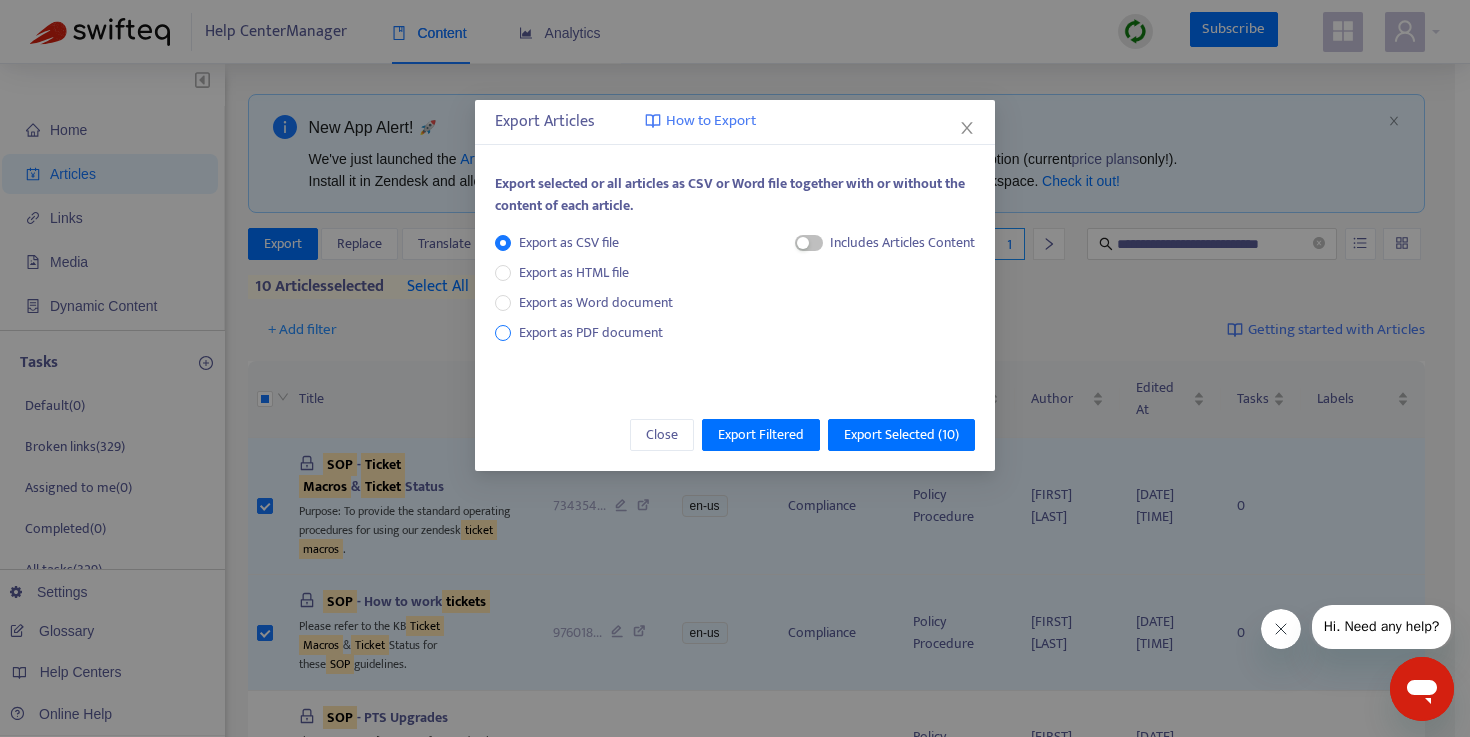 click on "Export as PDF document" at bounding box center [591, 332] 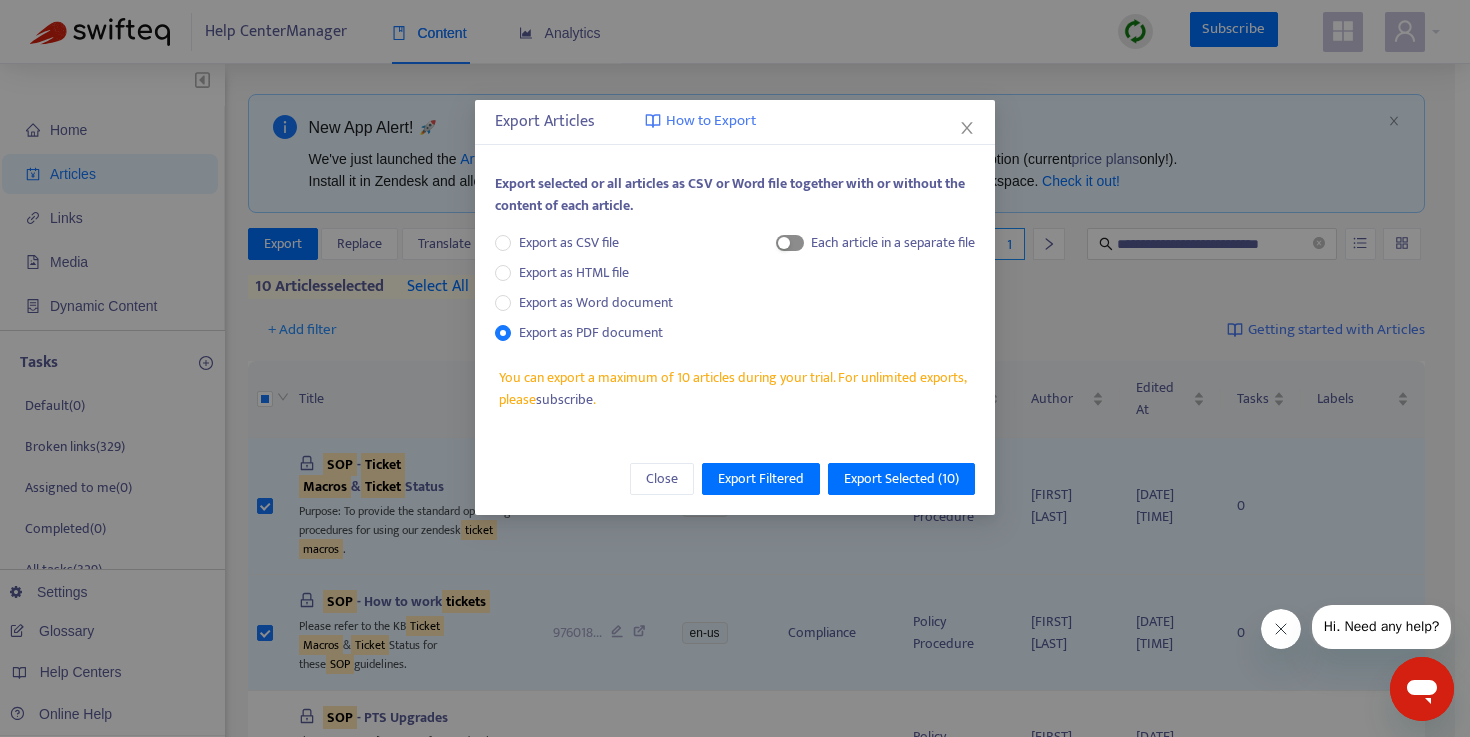 click at bounding box center [790, 243] 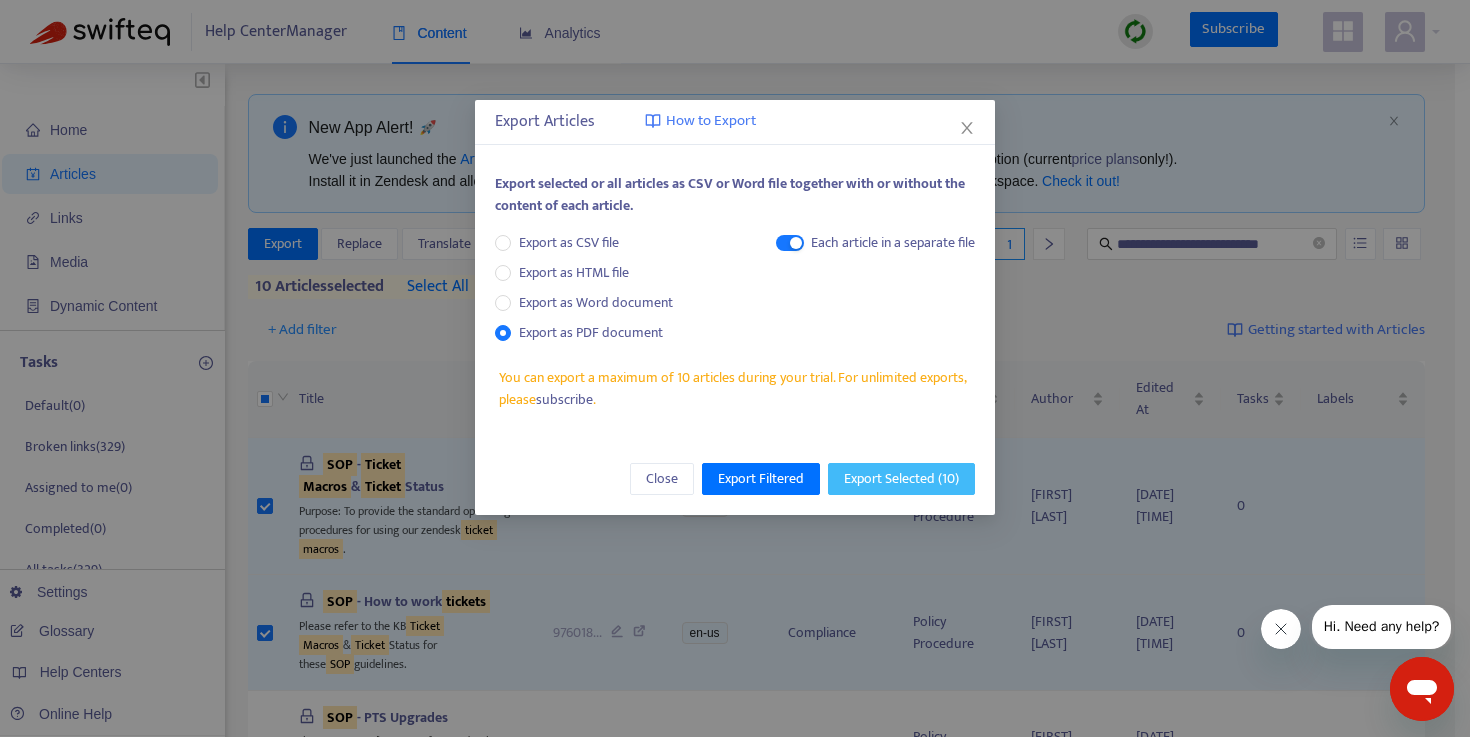 click on "Export Selected ( 10 )" at bounding box center [901, 479] 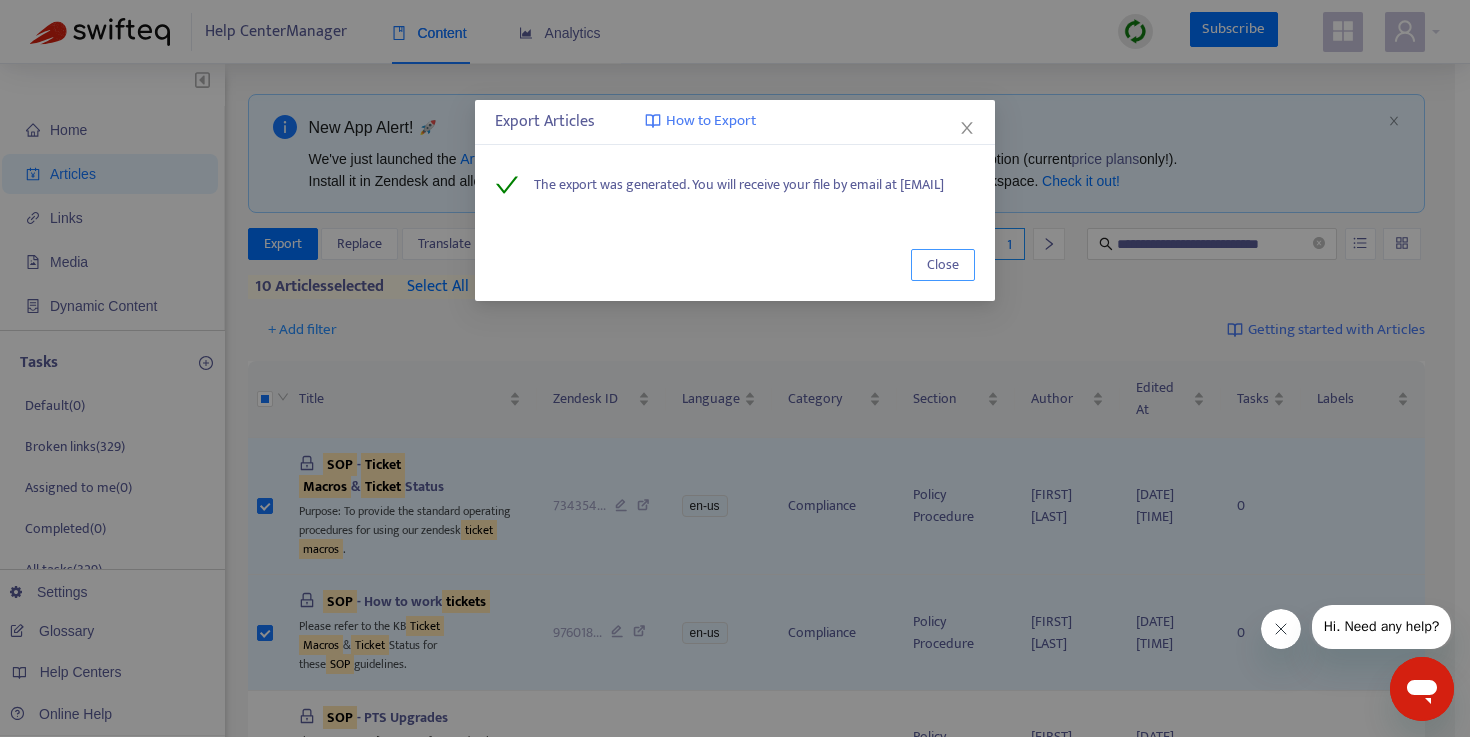 click on "Close" at bounding box center [943, 265] 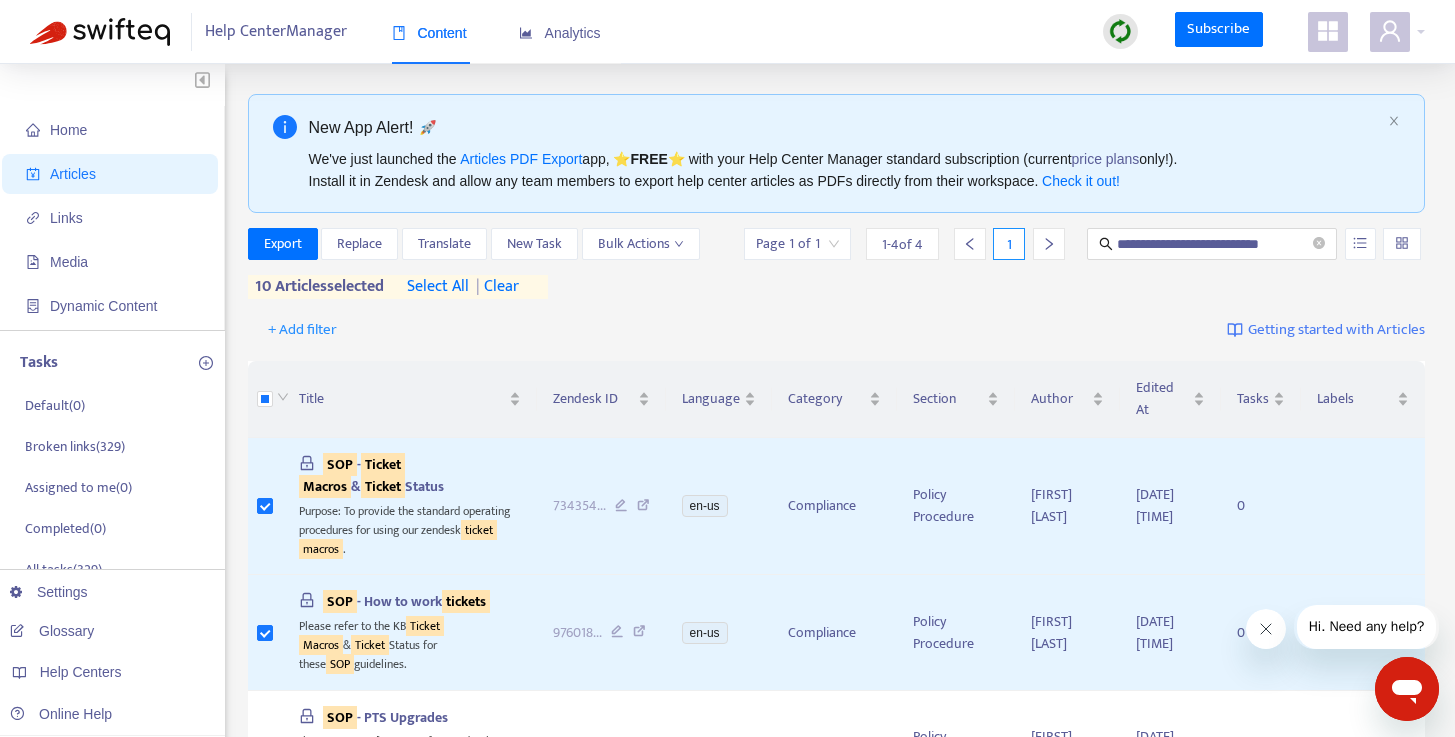 click on "**********" at bounding box center [837, 263] 